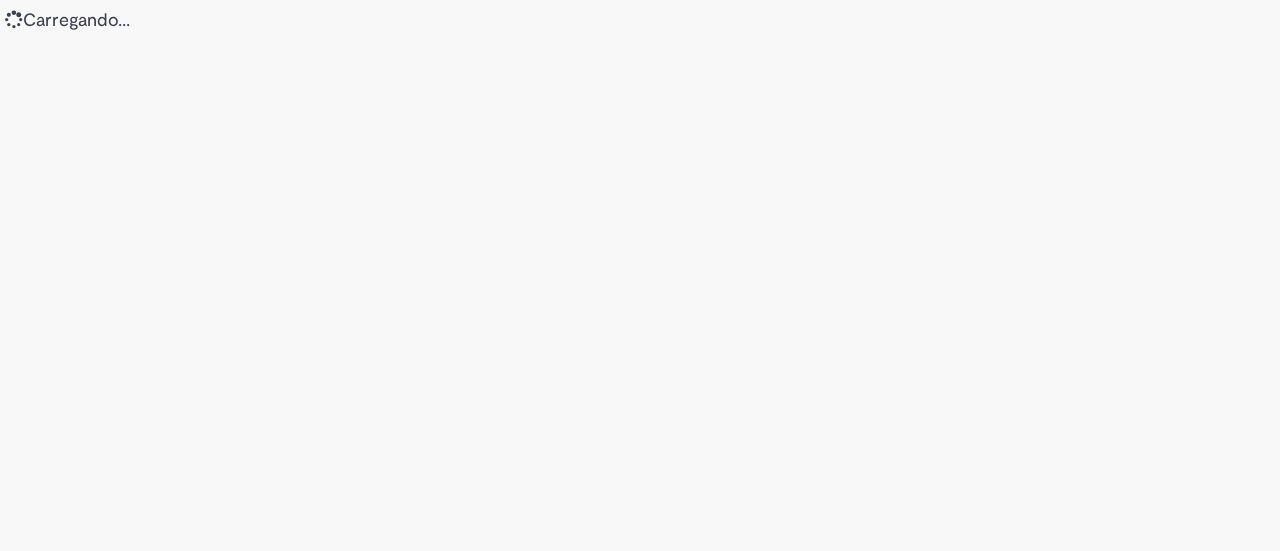 scroll, scrollTop: 0, scrollLeft: 0, axis: both 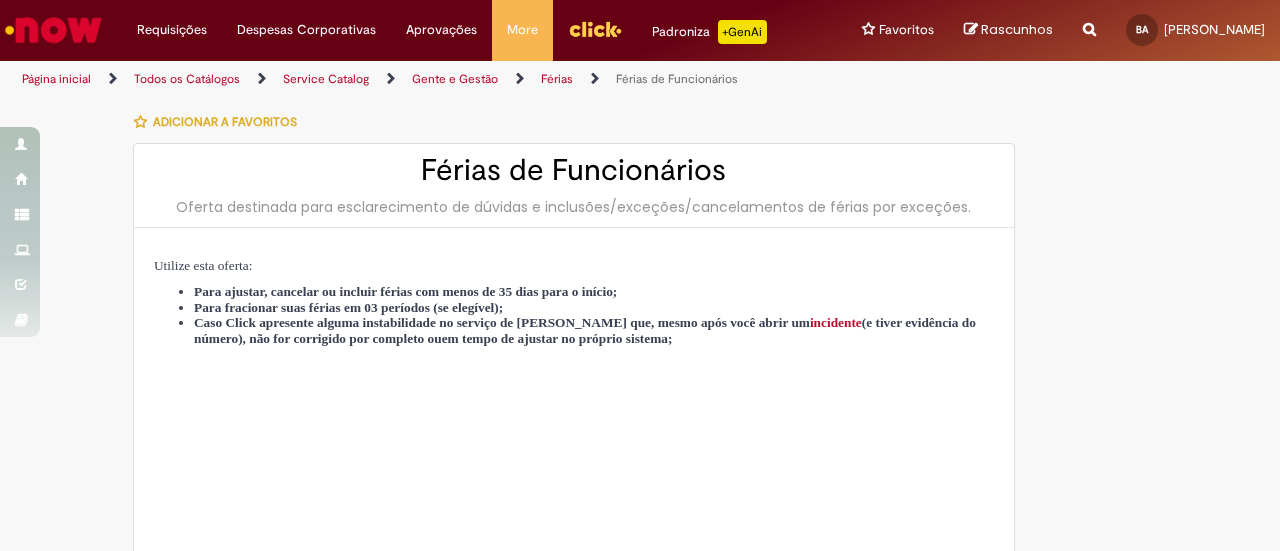 type on "********" 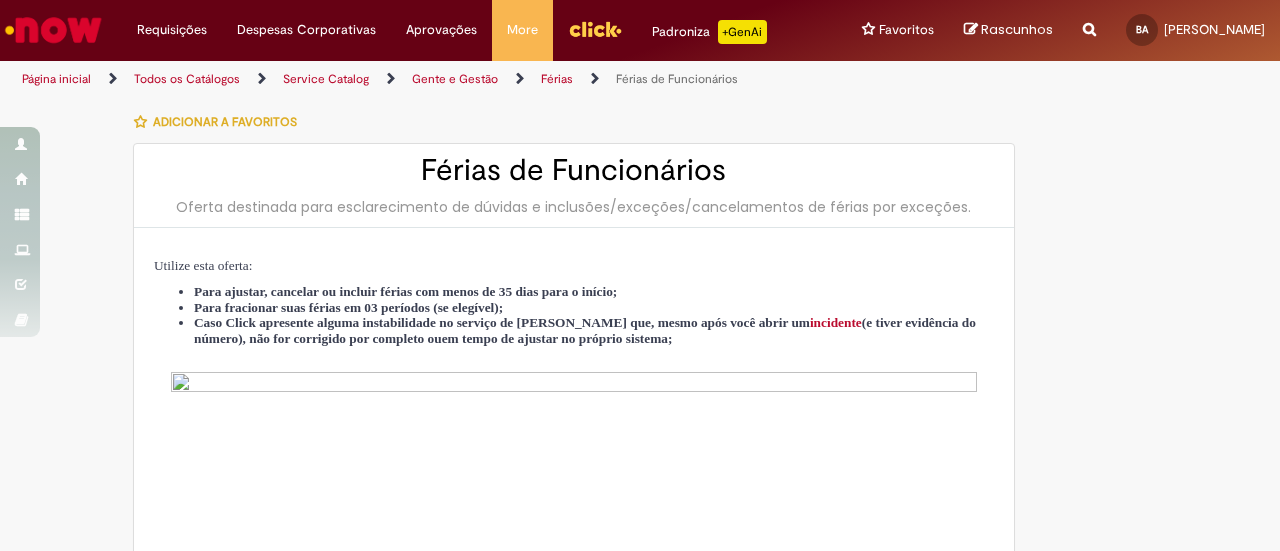 type on "**********" 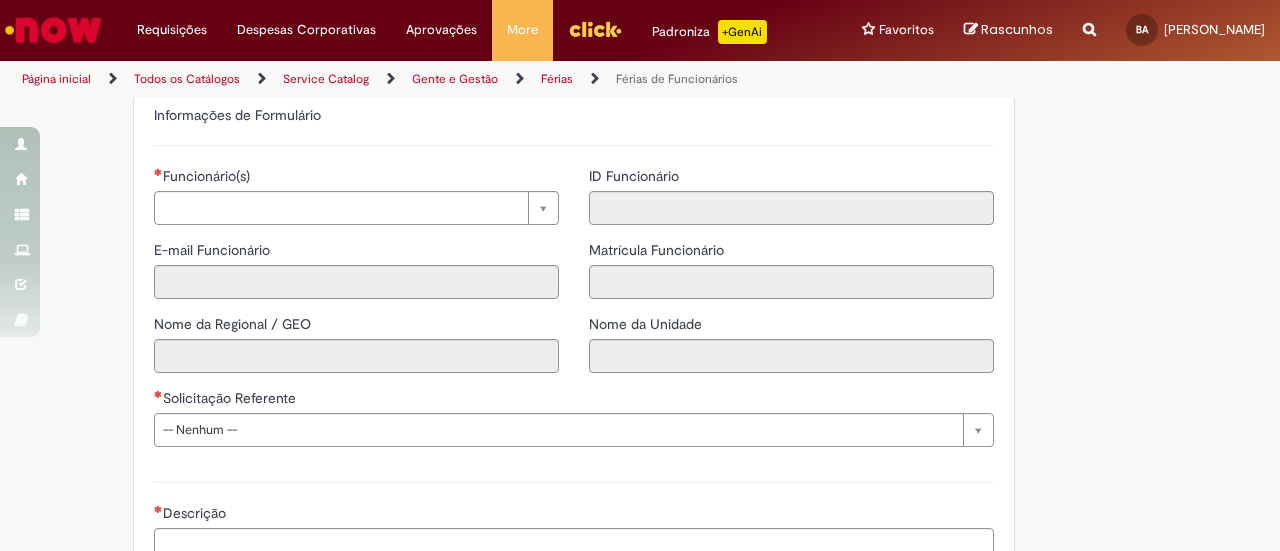 scroll, scrollTop: 1396, scrollLeft: 0, axis: vertical 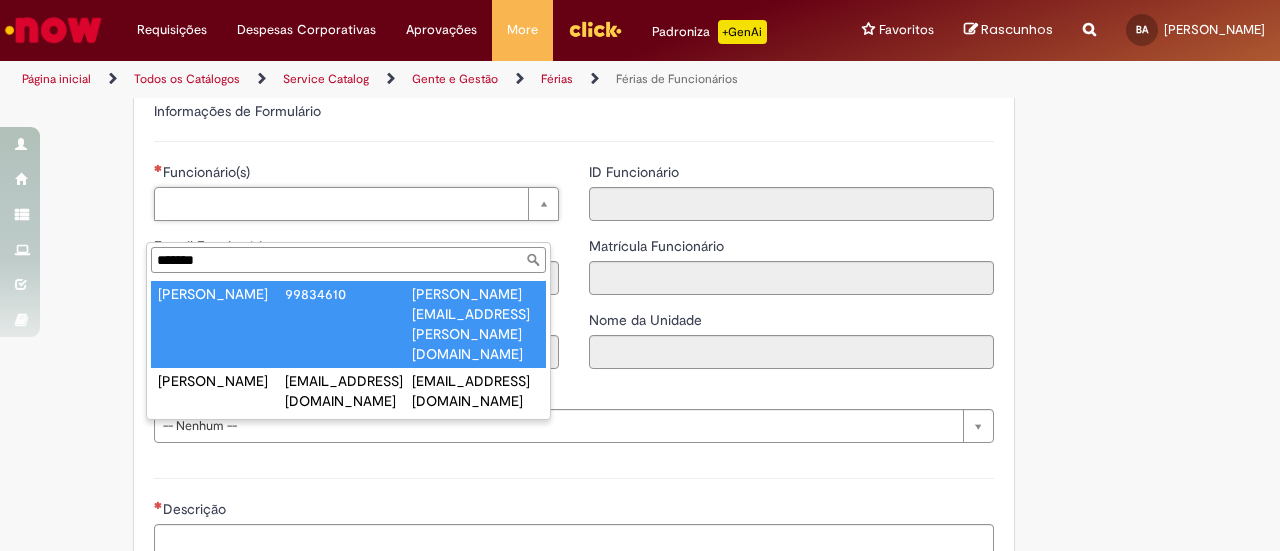 type on "*******" 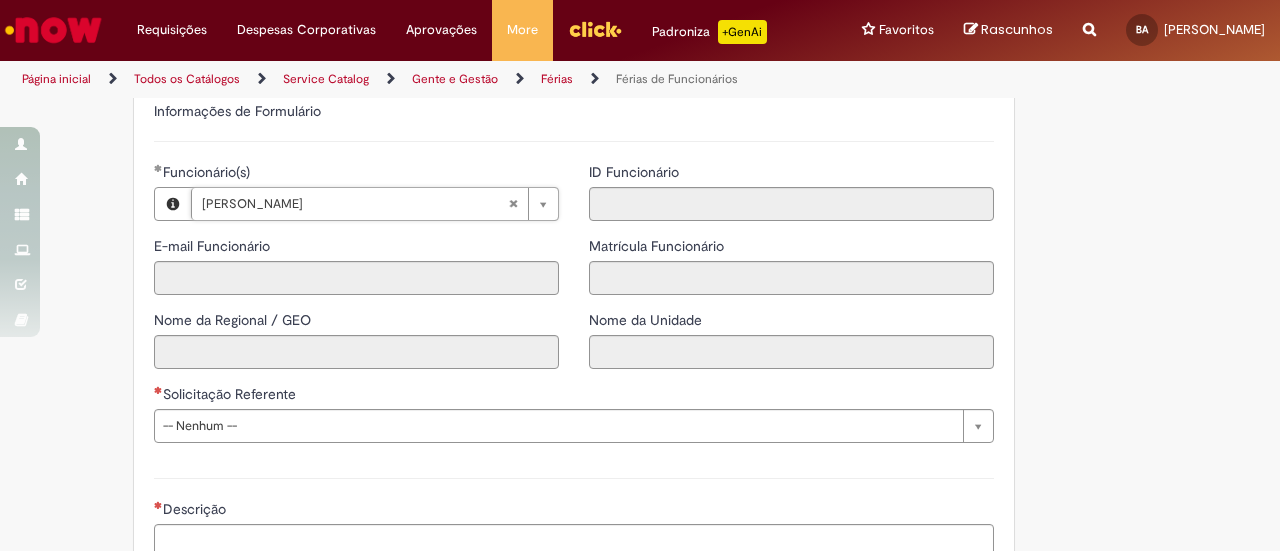 type on "**********" 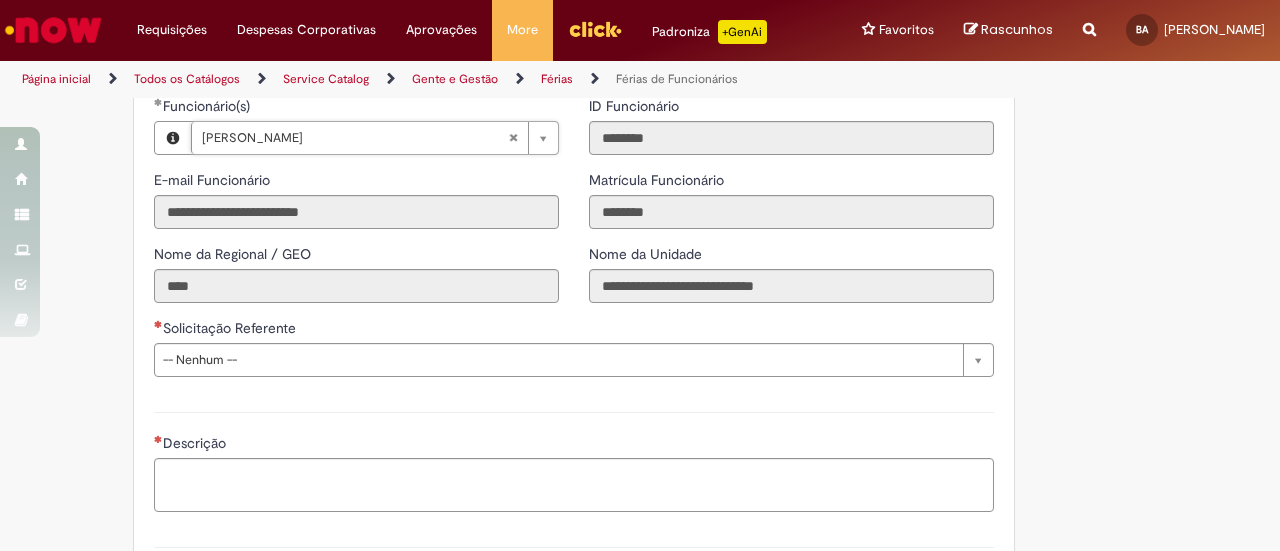 scroll, scrollTop: 1466, scrollLeft: 0, axis: vertical 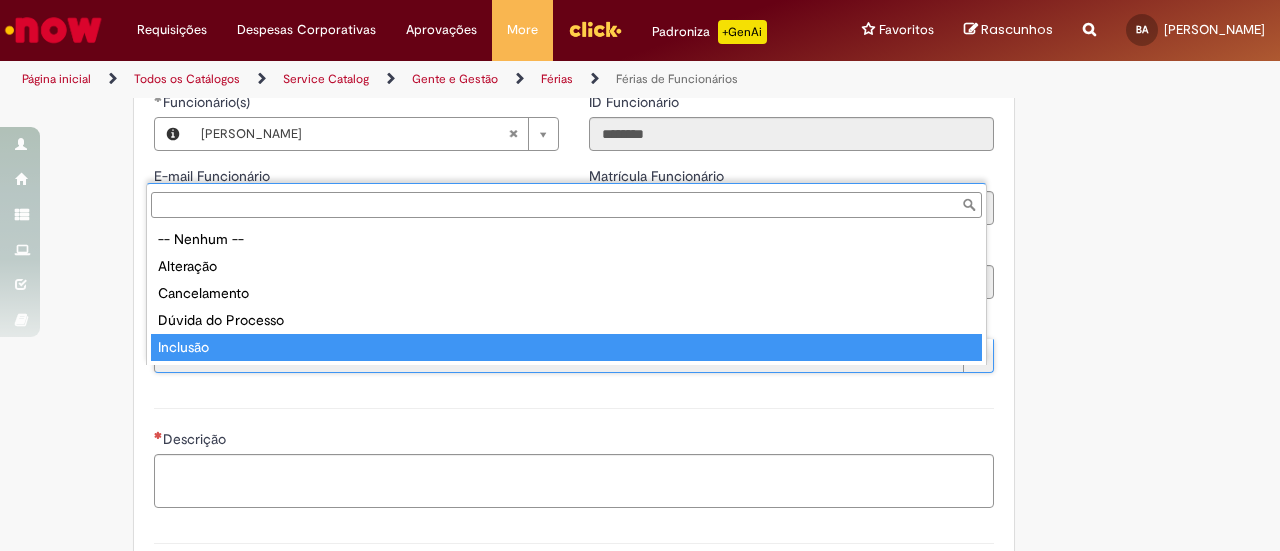 type on "********" 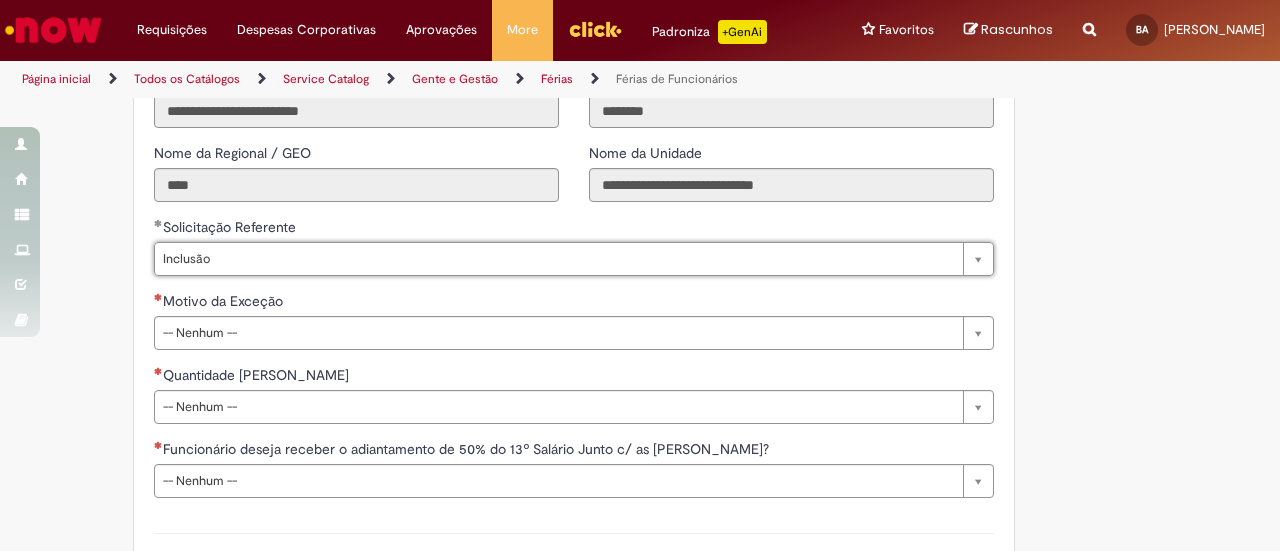scroll, scrollTop: 1616, scrollLeft: 0, axis: vertical 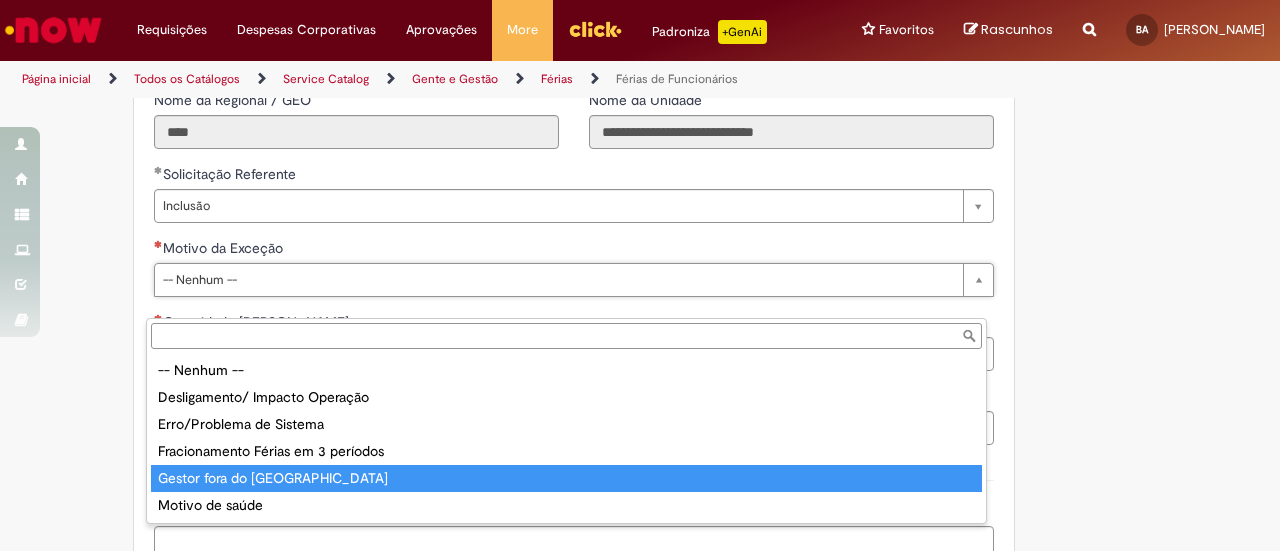 type on "**********" 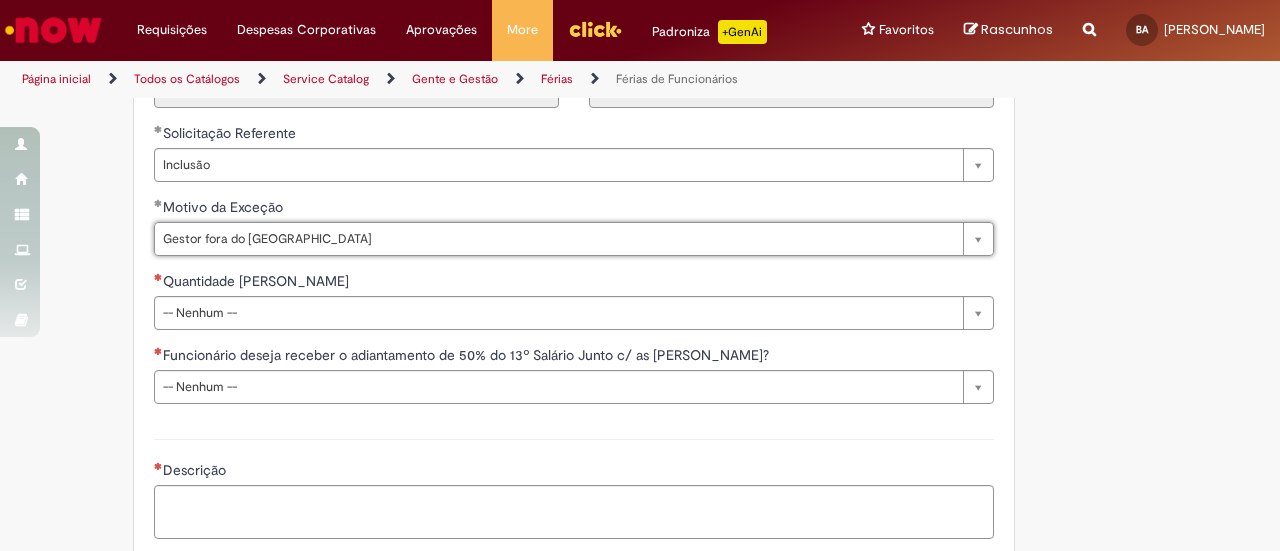 scroll, scrollTop: 1658, scrollLeft: 0, axis: vertical 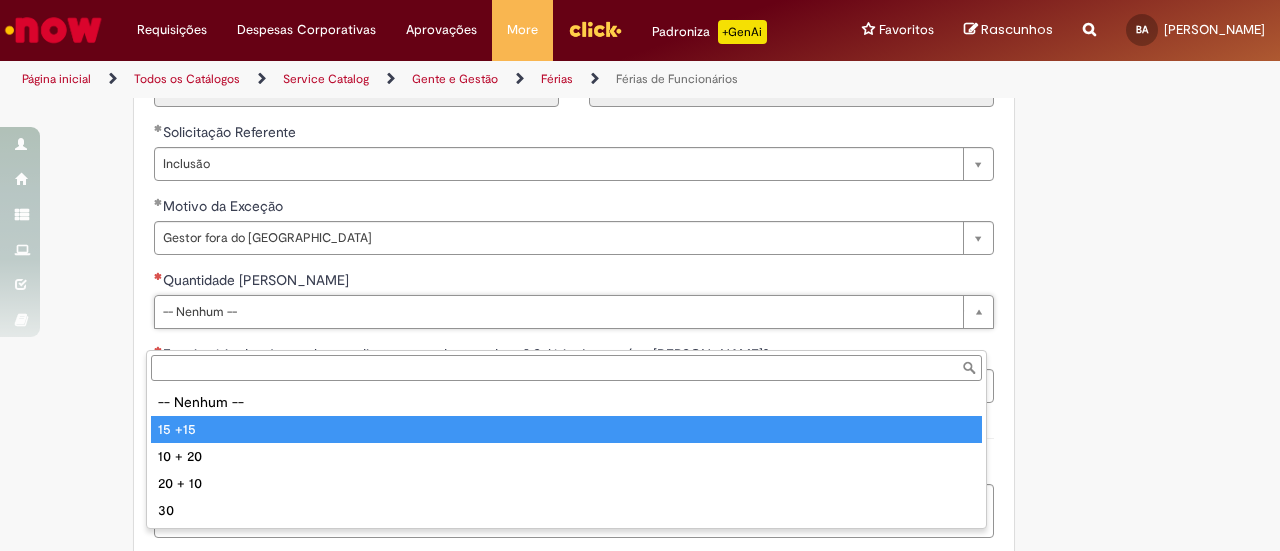 type on "******" 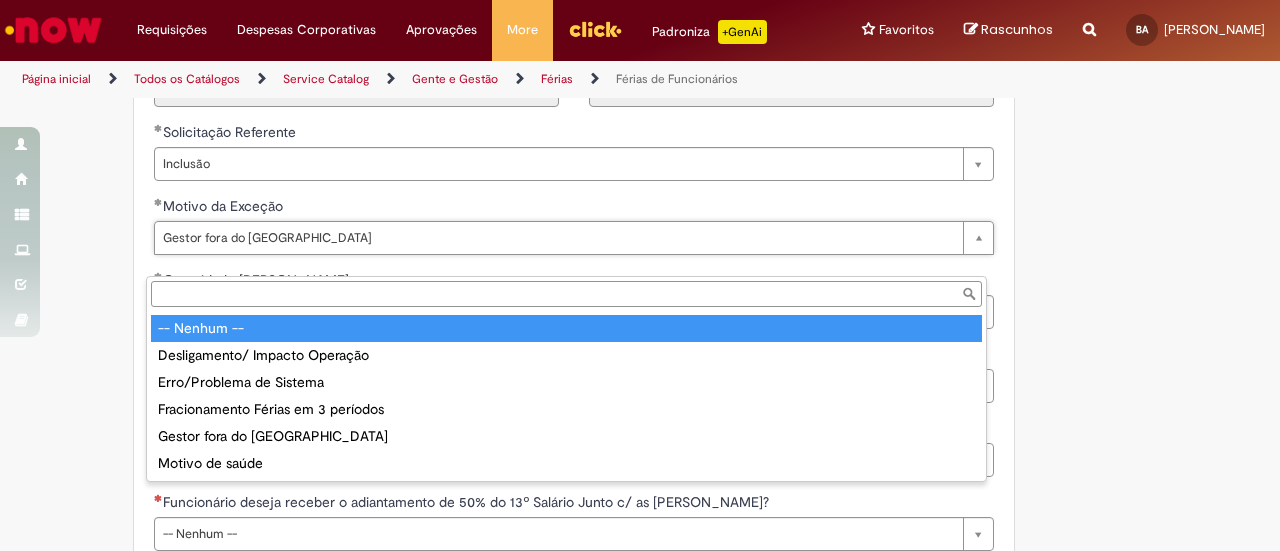 type on "**********" 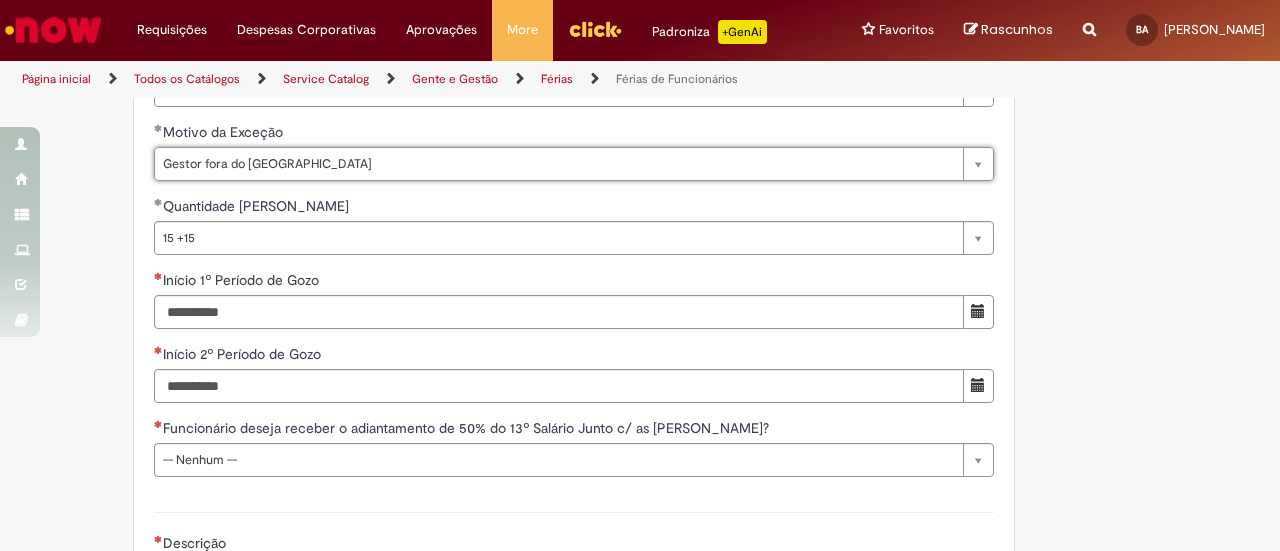 scroll, scrollTop: 1792, scrollLeft: 0, axis: vertical 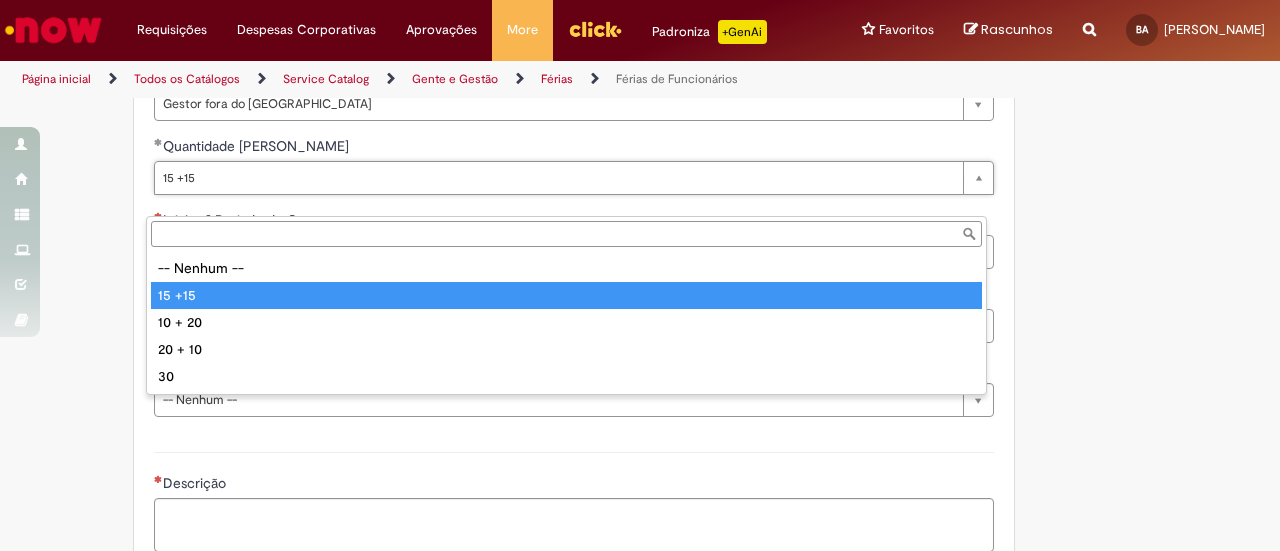 type on "******" 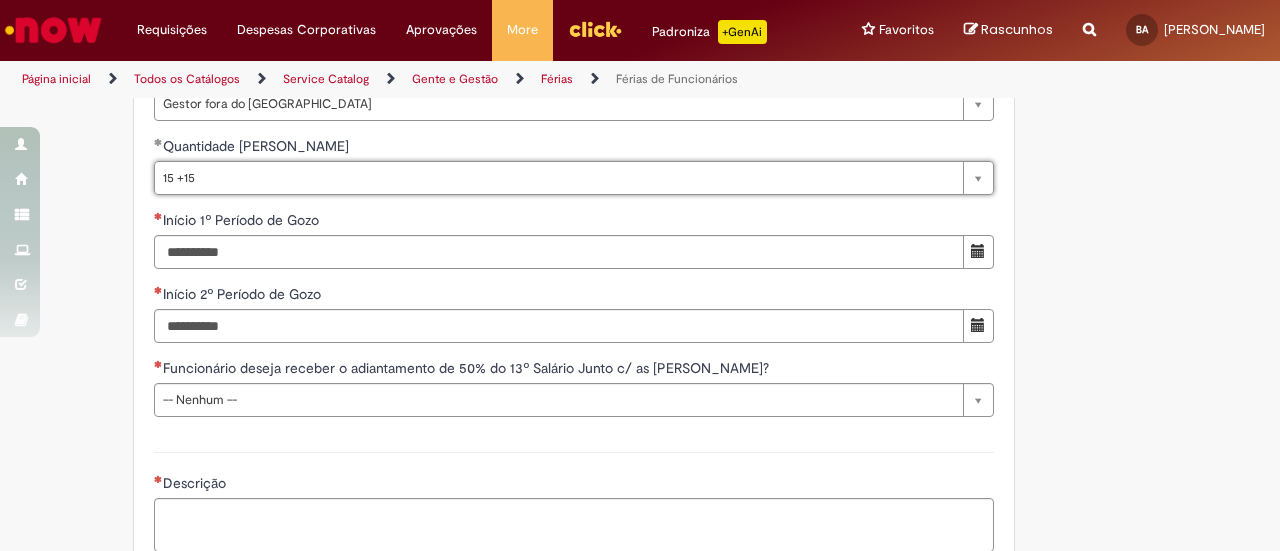 scroll, scrollTop: 0, scrollLeft: 35, axis: horizontal 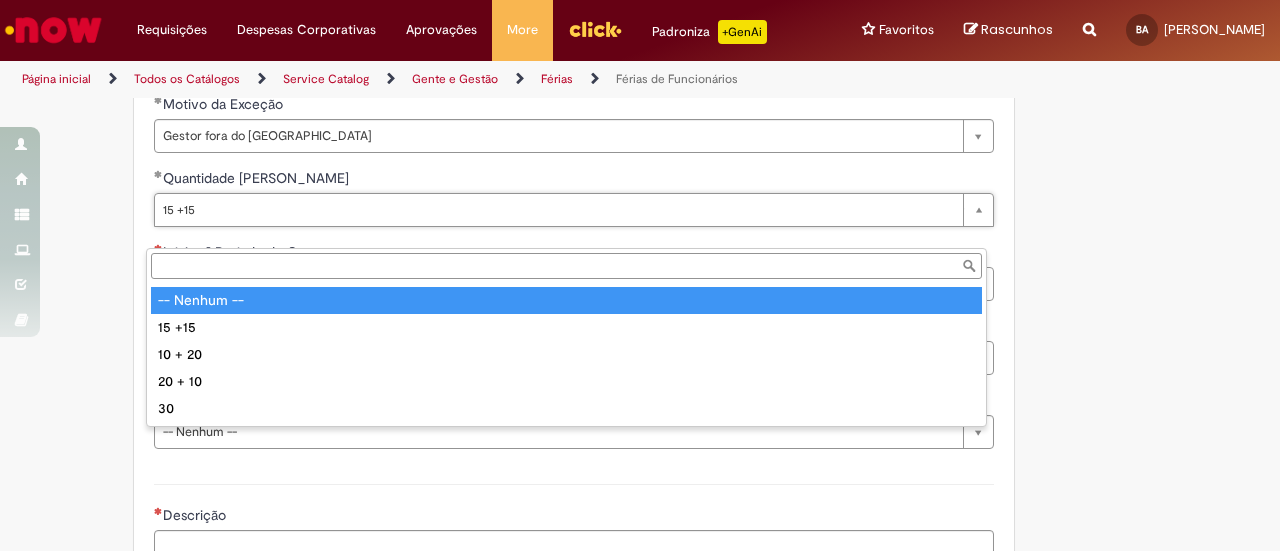 type on "******" 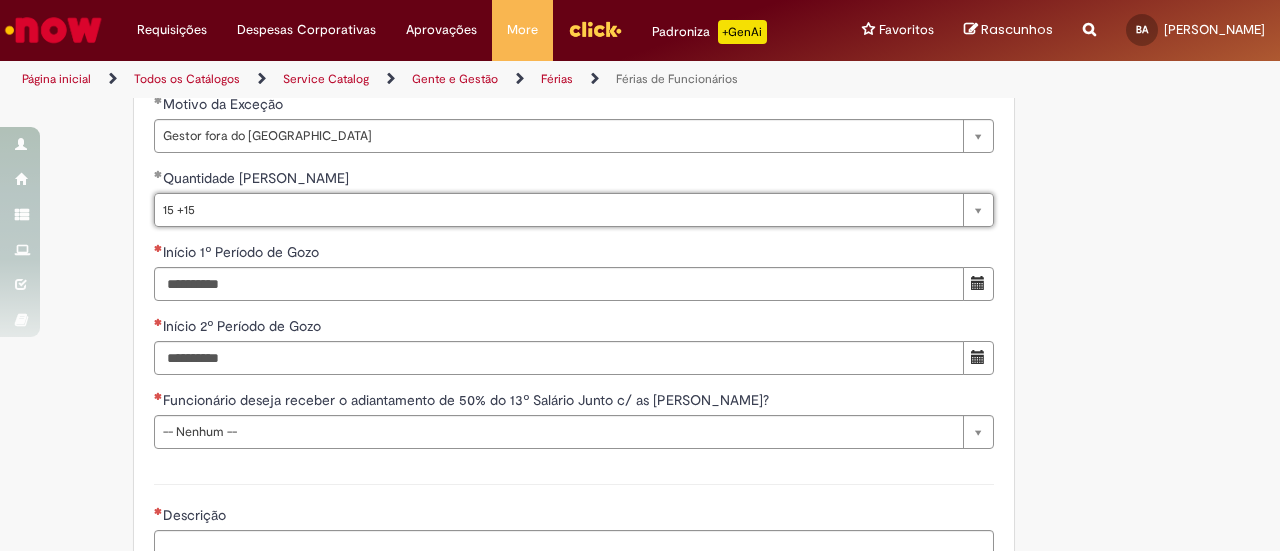 scroll, scrollTop: 0, scrollLeft: 35, axis: horizontal 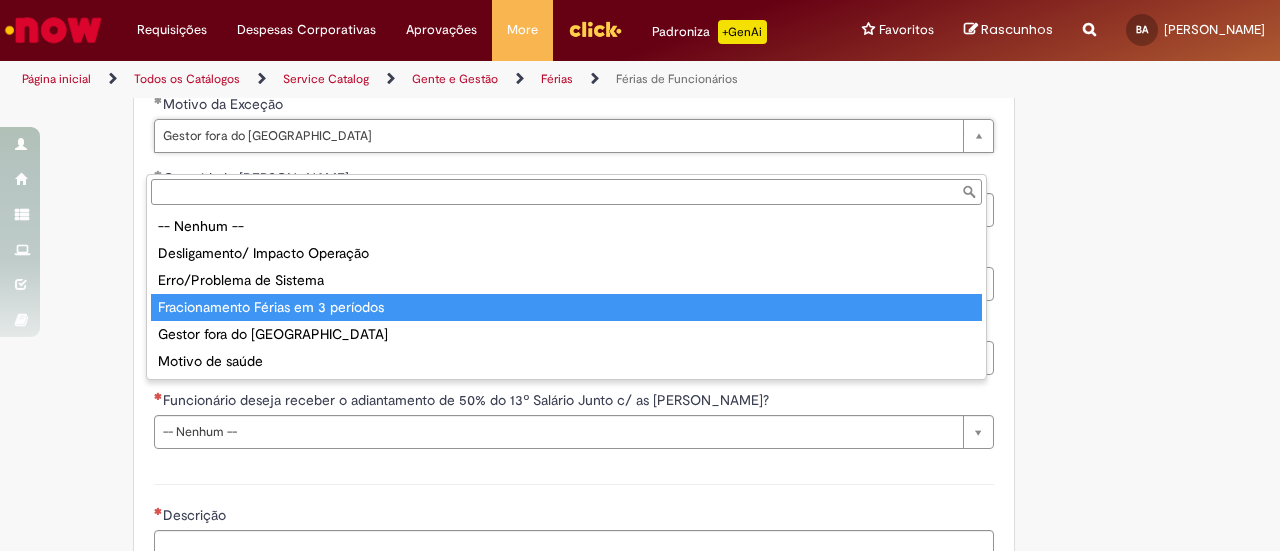 type on "**********" 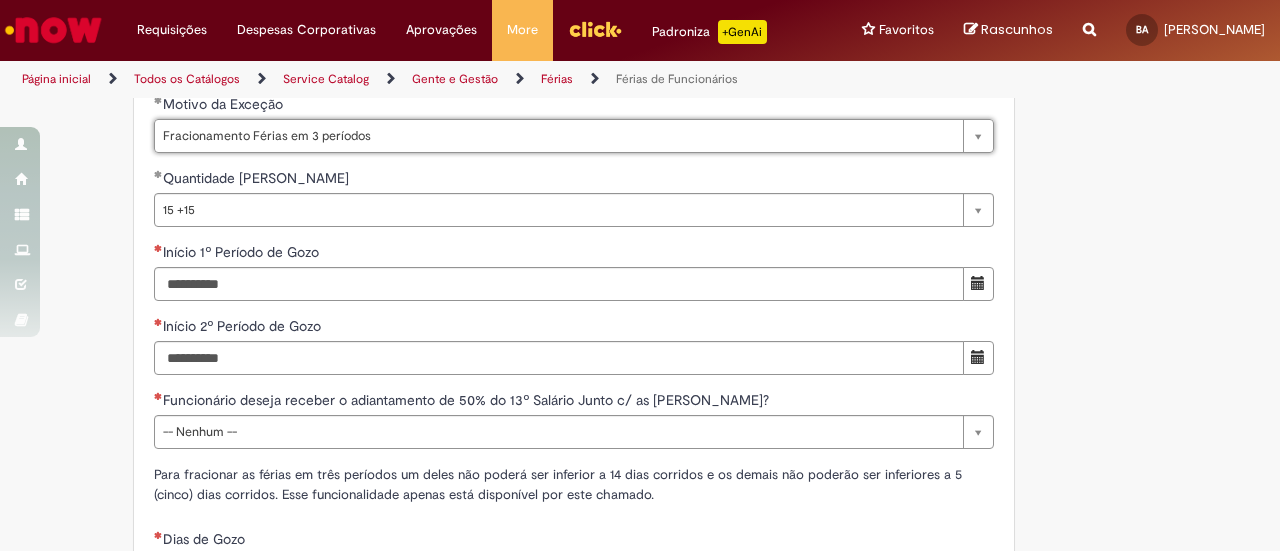 scroll, scrollTop: 0, scrollLeft: 0, axis: both 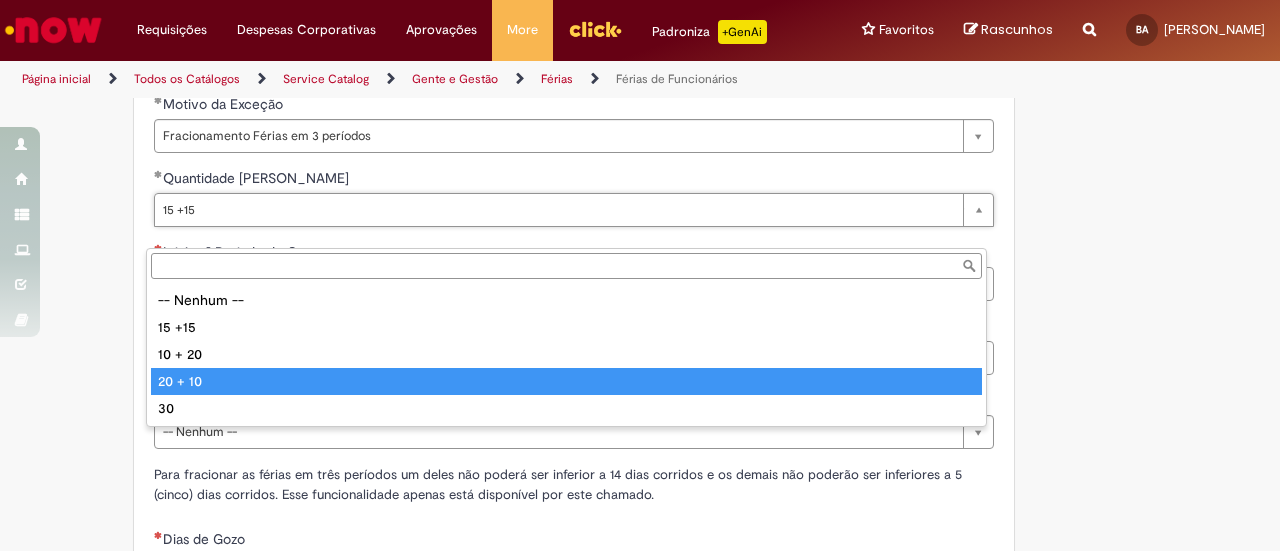 type on "*******" 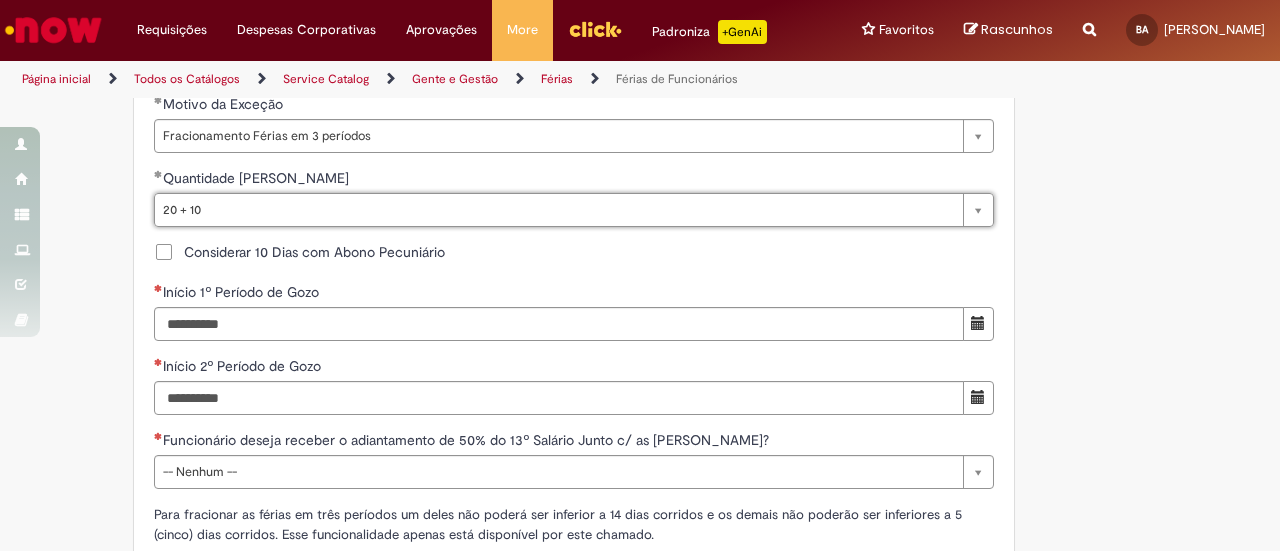 scroll, scrollTop: 0, scrollLeft: 35, axis: horizontal 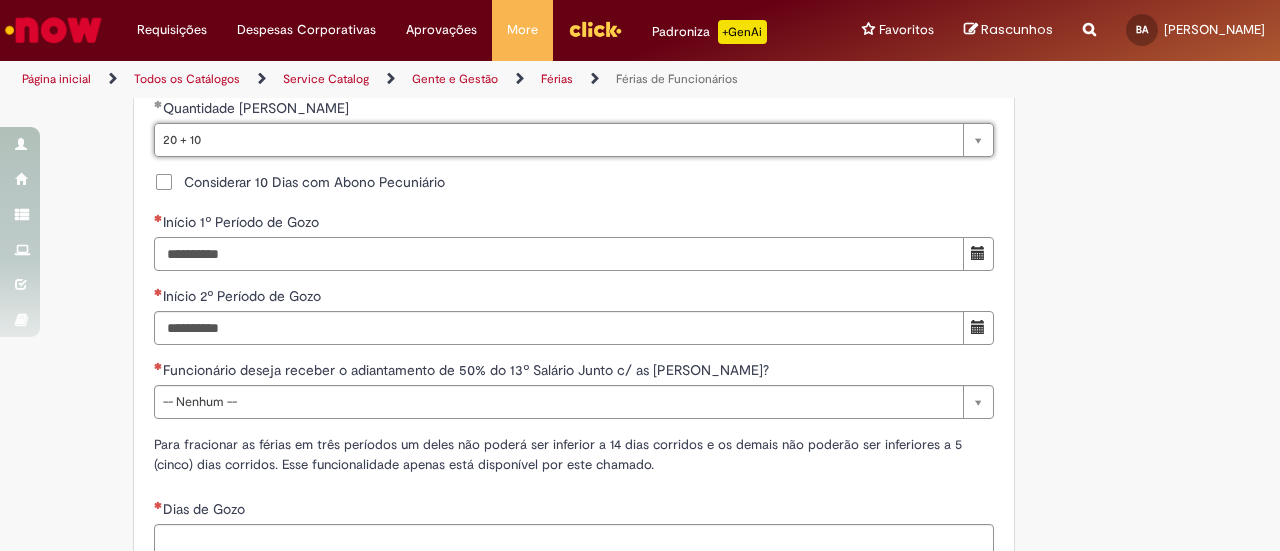 click on "Início 1º Período de Gozo" at bounding box center (559, 254) 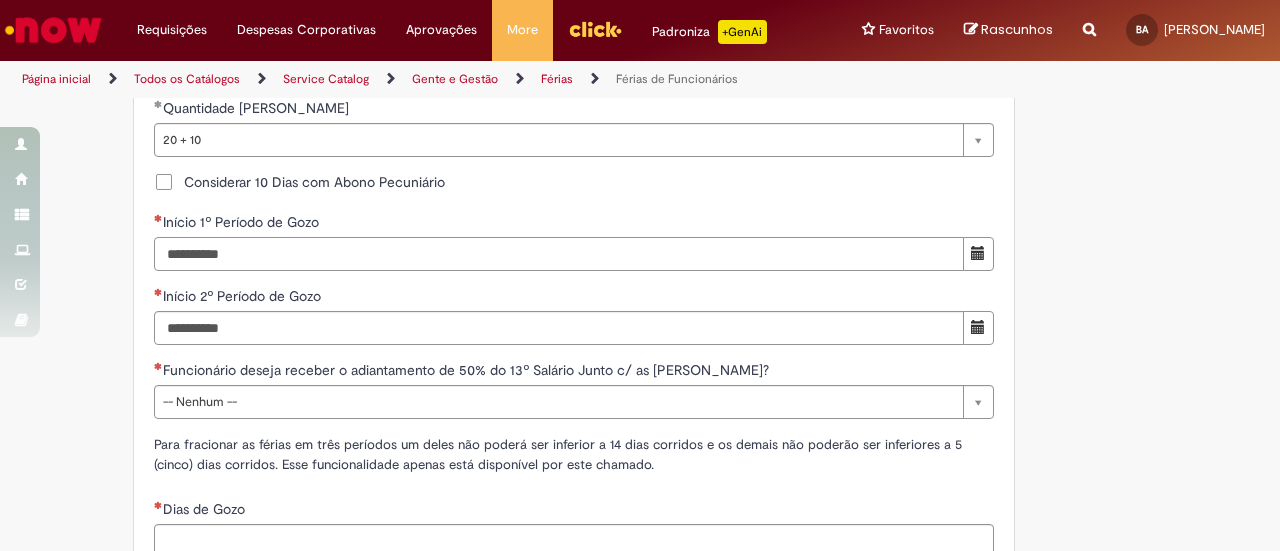 scroll, scrollTop: 0, scrollLeft: 0, axis: both 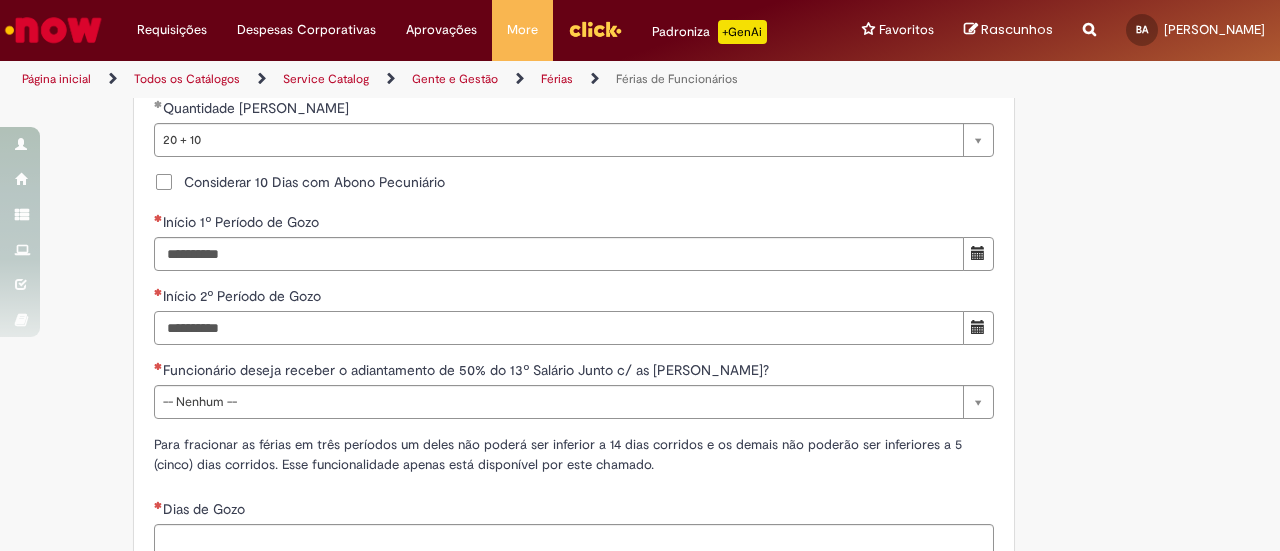 click on "Início 2º Período de Gozo" at bounding box center (559, 328) 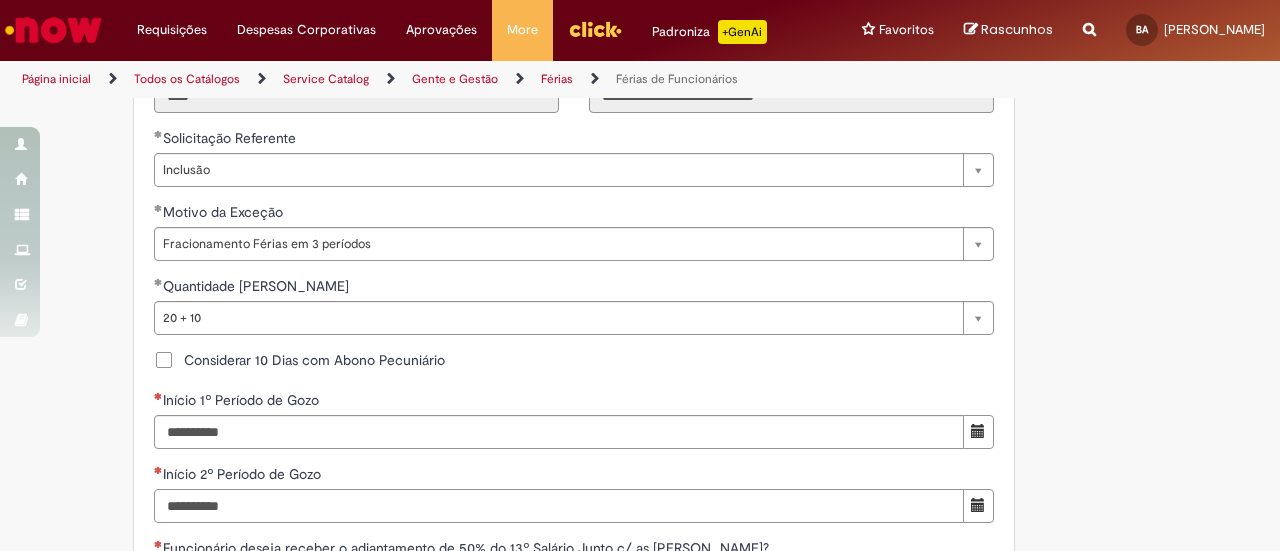 scroll, scrollTop: 1652, scrollLeft: 0, axis: vertical 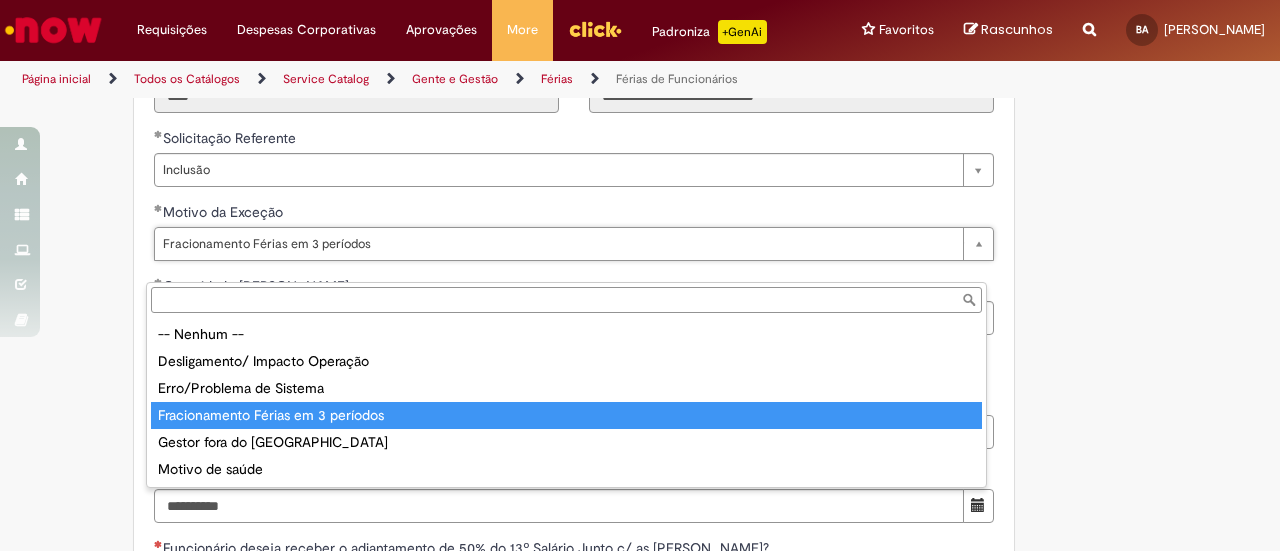 type on "**********" 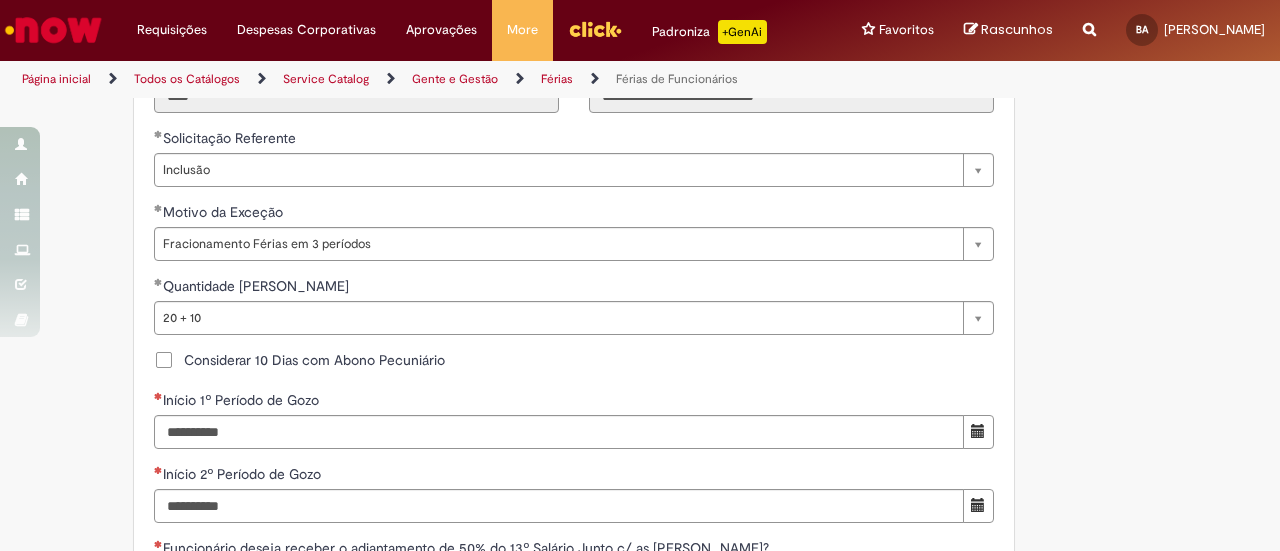 click on "Adicionar a Favoritos
Férias de Funcionários
Oferta destinada para esclarecimento de dúvidas e inclusões/exceções/cancelamentos de férias por exceções.
Utilize esta oferta:
Para ajustar, cancelar ou incluir férias com menos de 35 dias para o início;
Para fracionar suas férias em 03 períodos (se elegível);
Caso Click apresente alguma instabilidade no serviço de Férias que, mesmo após você abrir um  incidente  (e tiver evidência do número), não for corrigido por completo ou  em tempo de ajustar no próprio sistema;
> Para incluir, alterar ou cancelar Férias dentro do prazo de 35 dias de antecedência, é só acessar  Portal Click  > Você > Férias; > Para acessar a Diretriz de Férias, basta  clicar aqui
> Ficou com dúvidas sobre Férias via Termo? É só acessar a   FAQ – Fluxo de alteração de férias por exceção no Click Dúvidas Trabalhistas ." at bounding box center [640, 127] 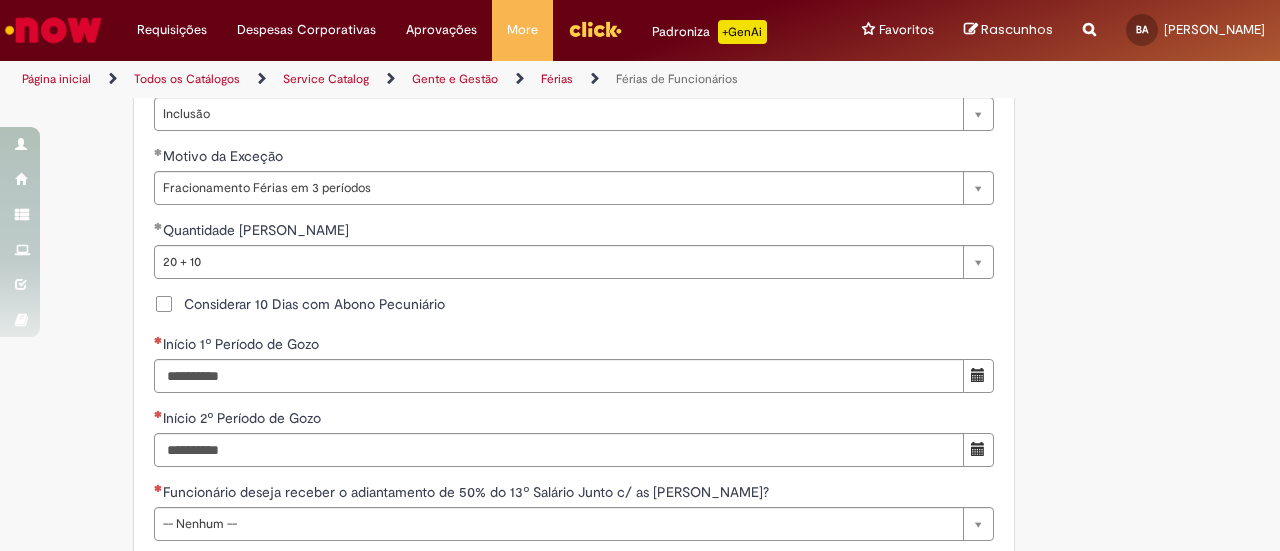 scroll, scrollTop: 1710, scrollLeft: 0, axis: vertical 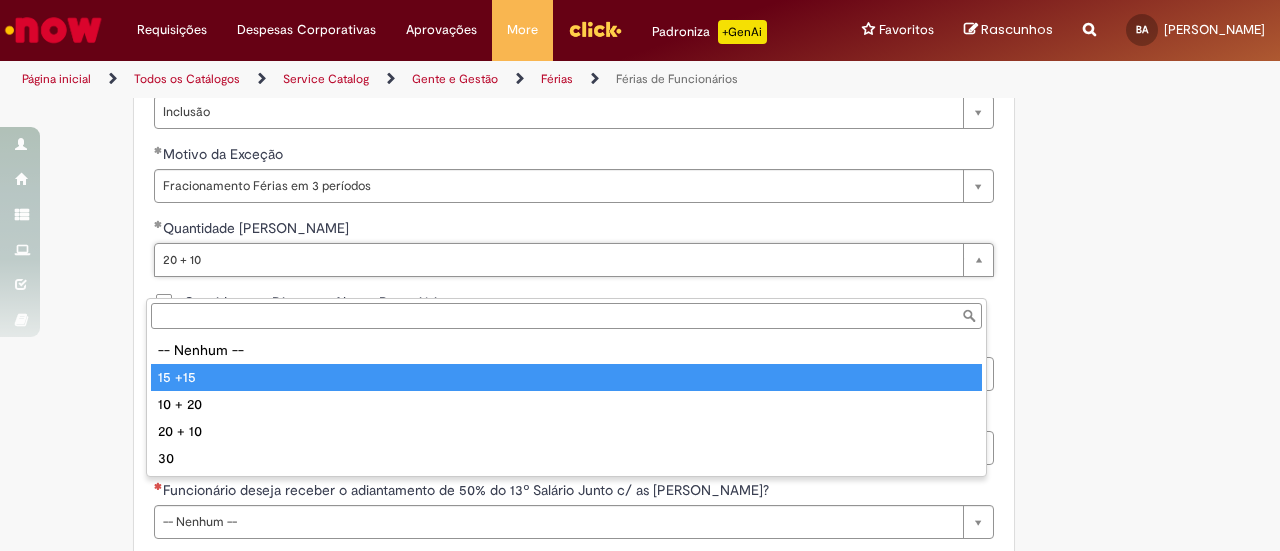 type on "******" 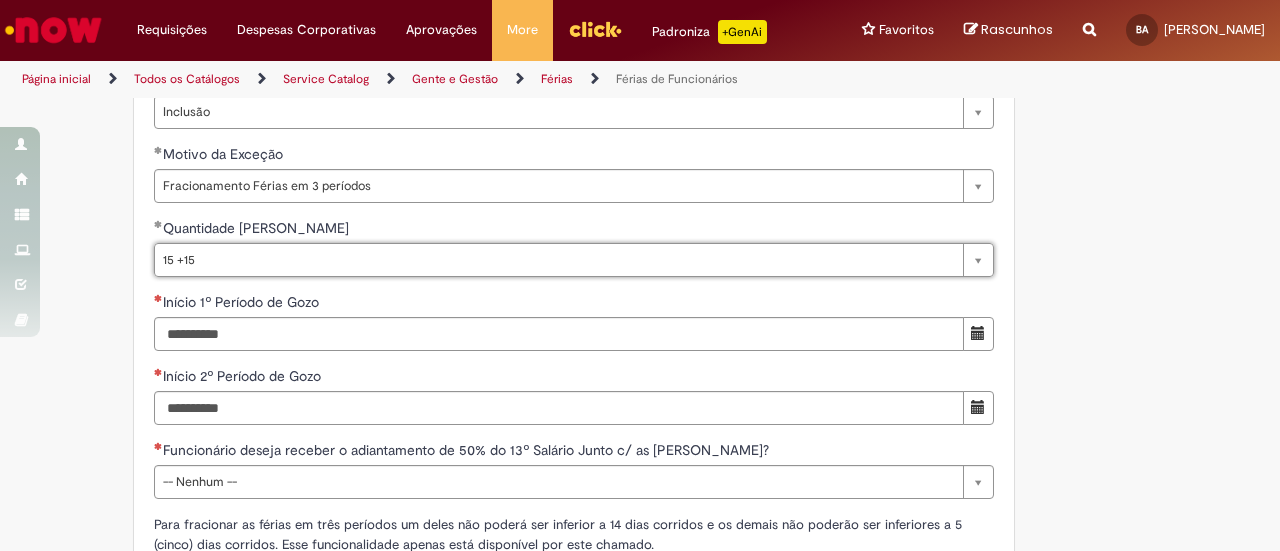 scroll, scrollTop: 0, scrollLeft: 35, axis: horizontal 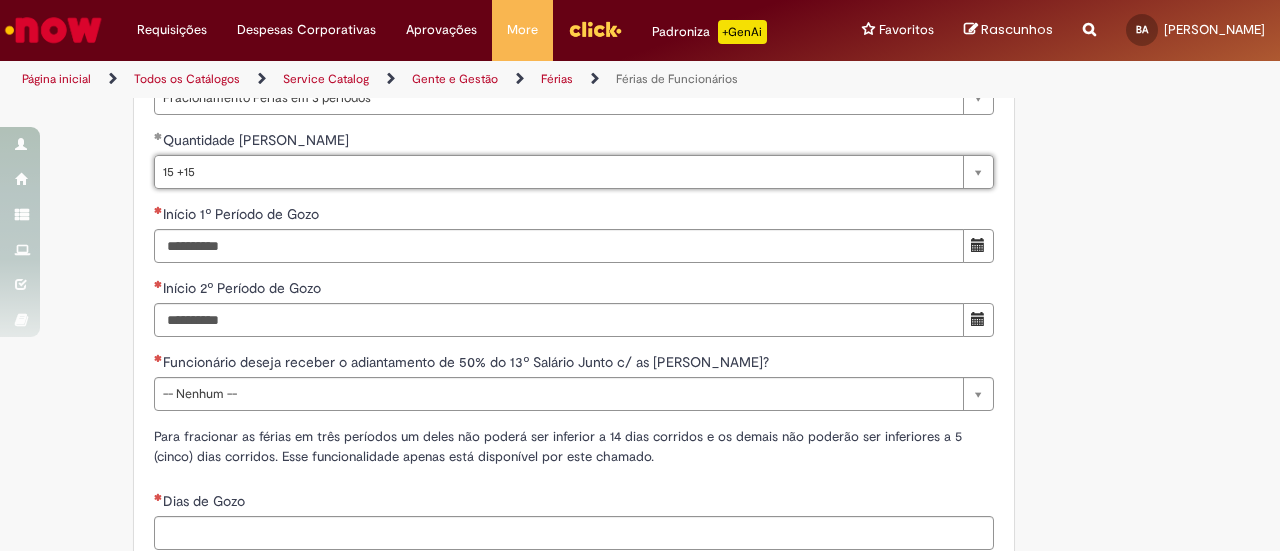 click on "Adicionar a Favoritos
Férias de Funcionários
Oferta destinada para esclarecimento de dúvidas e inclusões/exceções/cancelamentos de férias por exceções.
Utilize esta oferta:
Para ajustar, cancelar ou incluir férias com menos de 35 dias para o início;
Para fracionar suas férias em 03 períodos (se elegível);
Caso Click apresente alguma instabilidade no serviço de Férias que, mesmo após você abrir um  incidente  (e tiver evidência do número), não for corrigido por completo ou  em tempo de ajustar no próprio sistema;
> Para incluir, alterar ou cancelar Férias dentro do prazo de 35 dias de antecedência, é só acessar  Portal Click  > Você > Férias; > Para acessar a Diretriz de Férias, basta  clicar aqui
> Ficou com dúvidas sobre Férias via Termo? É só acessar a   FAQ – Fluxo de alteração de férias por exceção no Click Dúvidas Trabalhistas ." at bounding box center [640, -39] 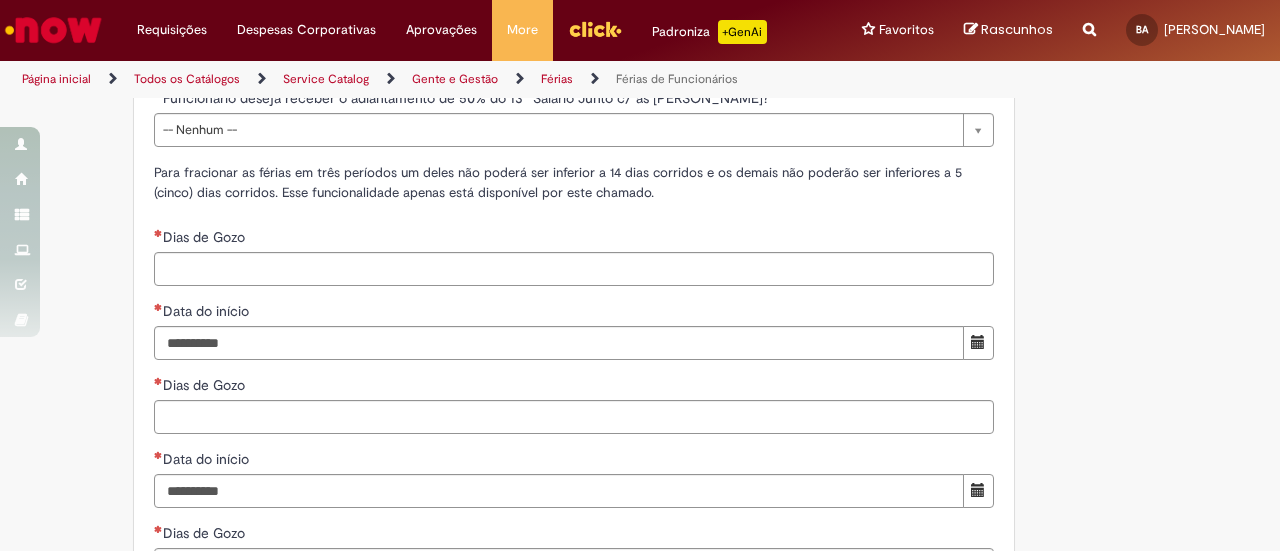 scroll, scrollTop: 2064, scrollLeft: 0, axis: vertical 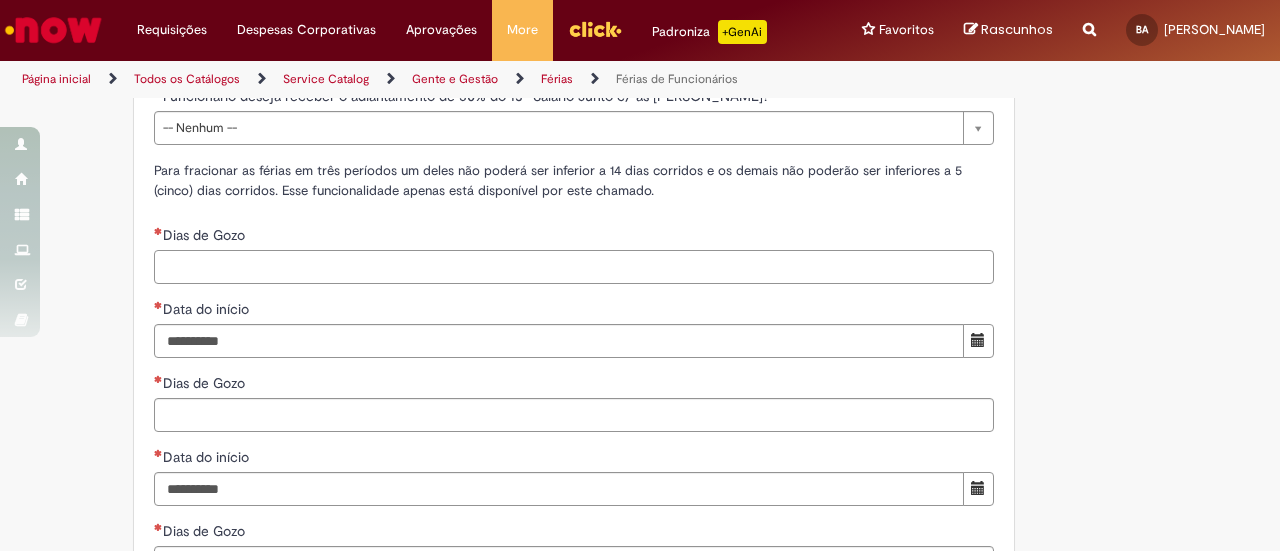 click on "Dias de Gozo" at bounding box center (574, 267) 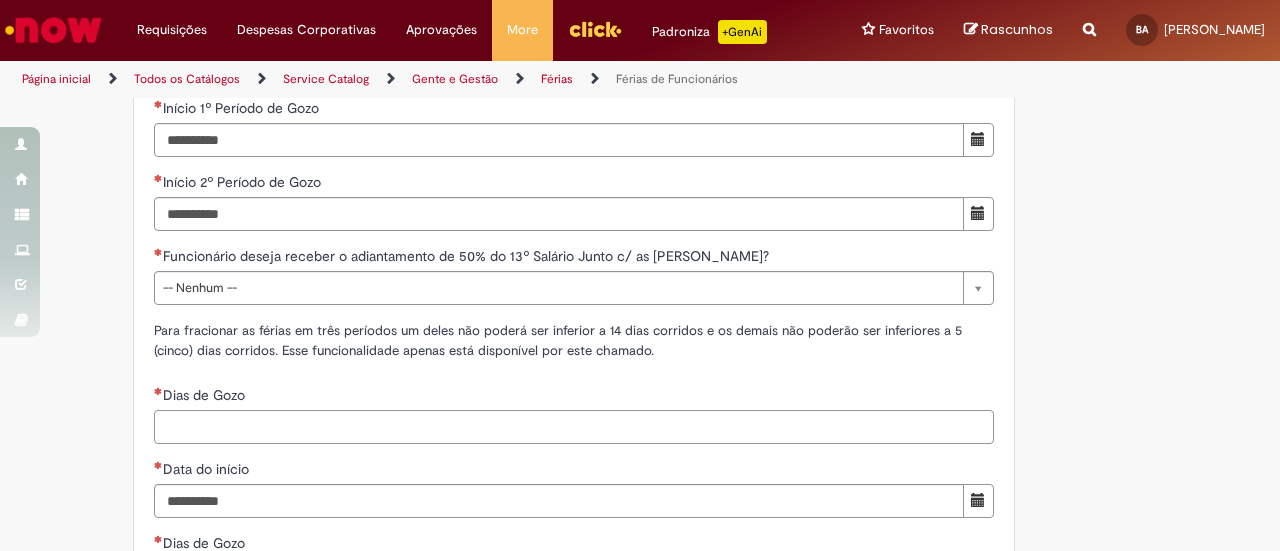 scroll, scrollTop: 1854, scrollLeft: 0, axis: vertical 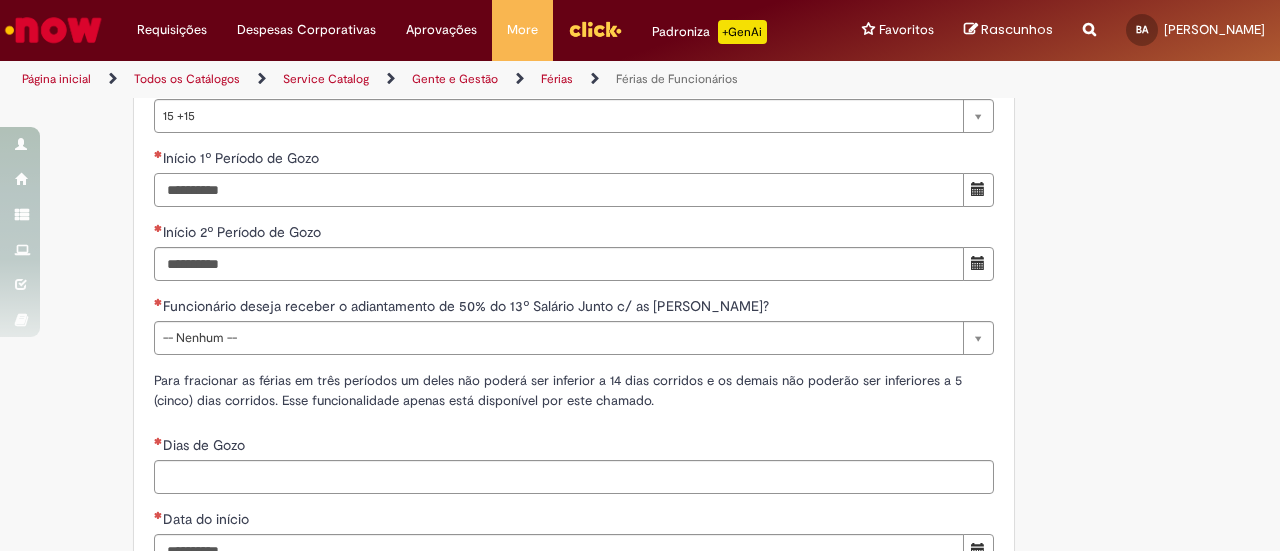 click on "Início 1º Período de Gozo" at bounding box center (559, 190) 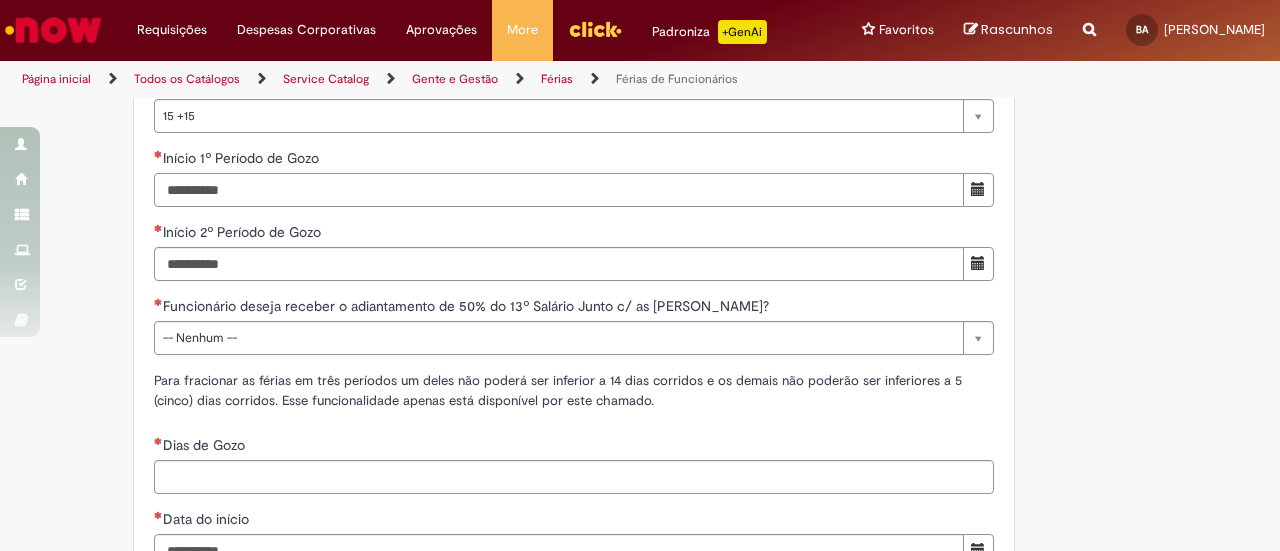 click on "Início 1º Período de Gozo" at bounding box center (559, 190) 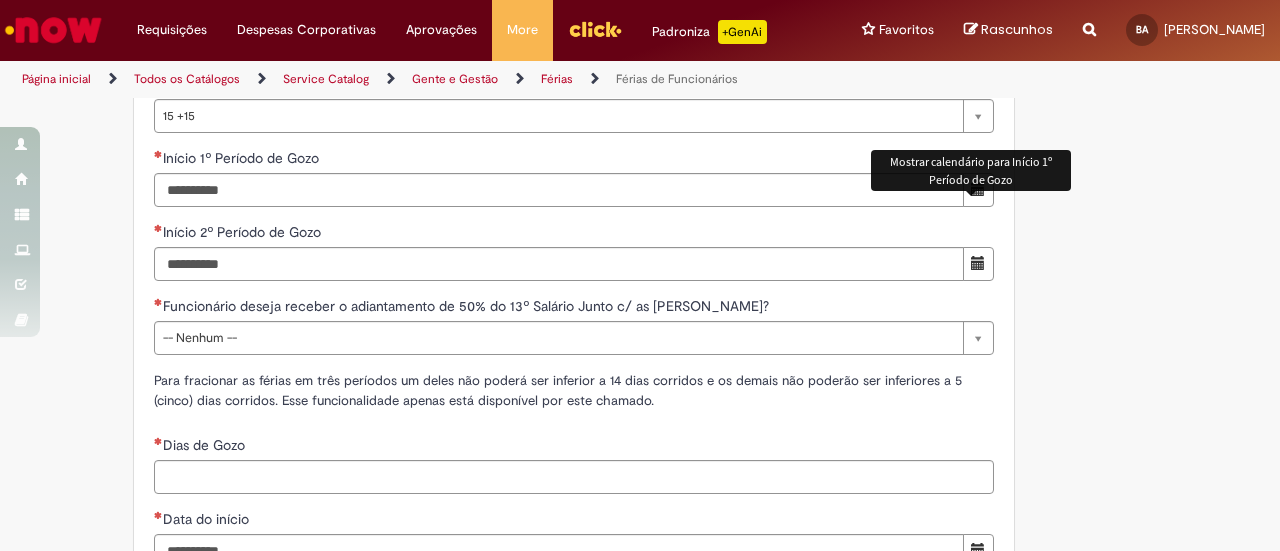 click at bounding box center [978, 189] 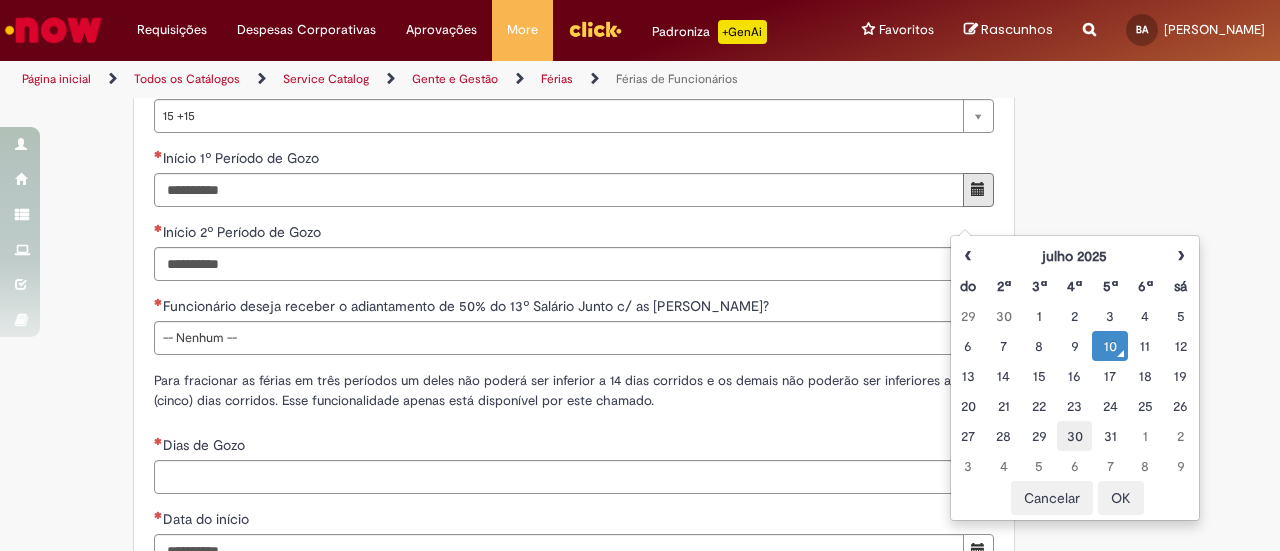 click on "30" at bounding box center (1074, 436) 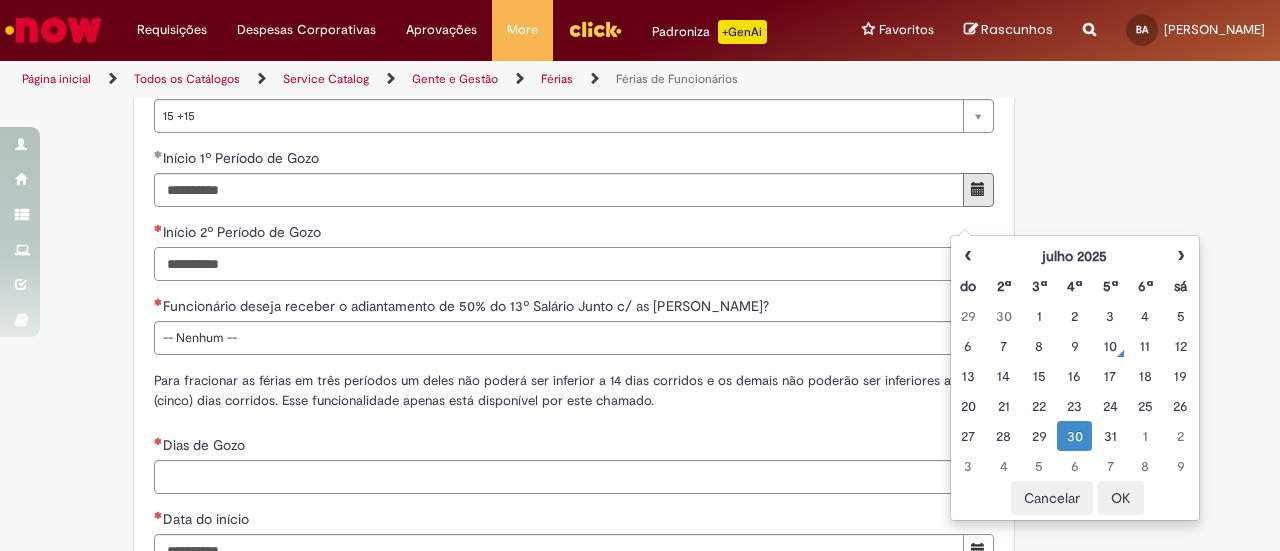 click on "Início 2º Período de Gozo" at bounding box center (559, 264) 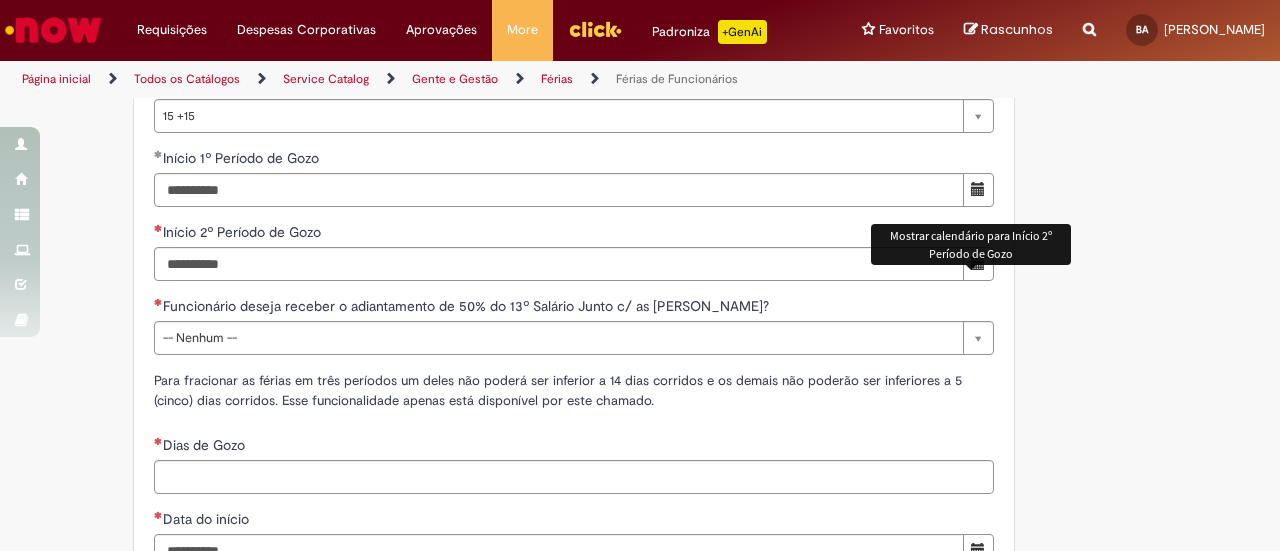 click at bounding box center (978, 263) 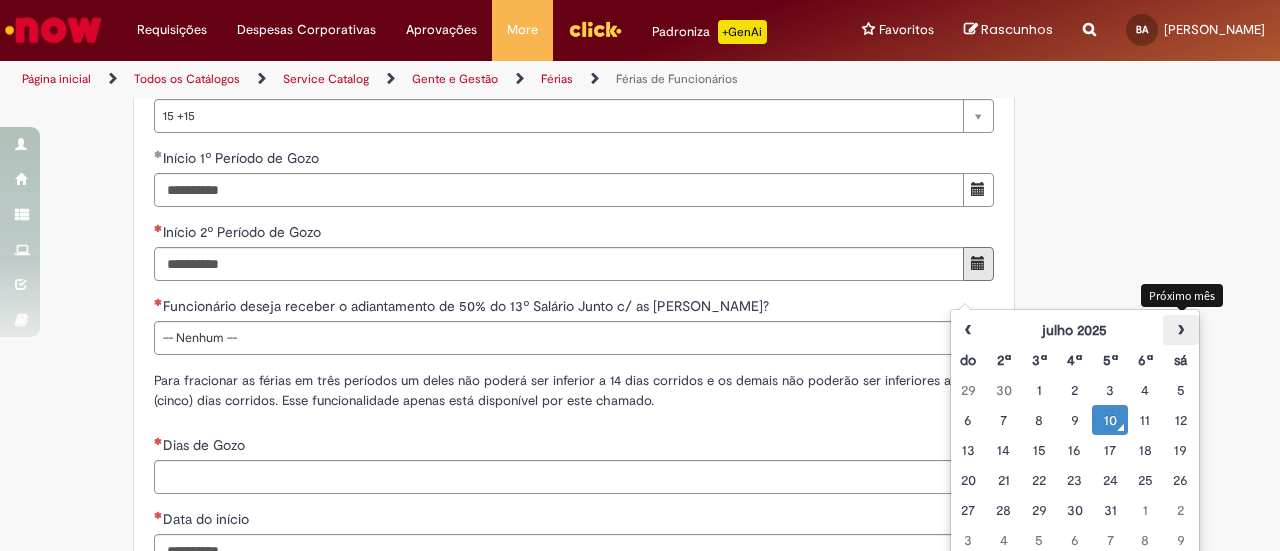 click on "›" at bounding box center [1180, 330] 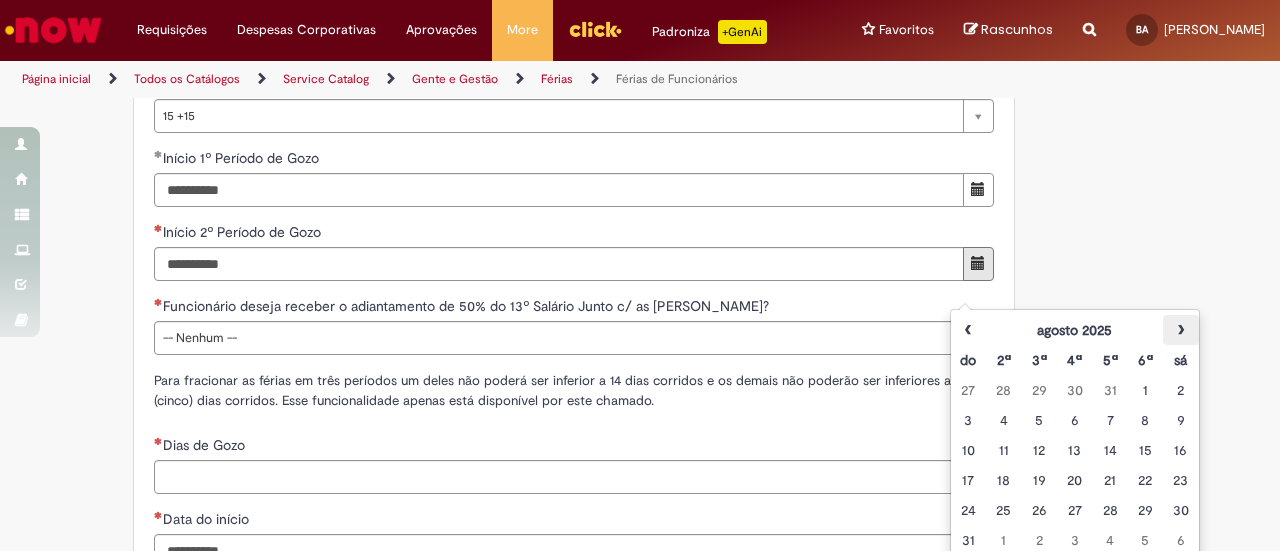 click on "›" at bounding box center [1180, 330] 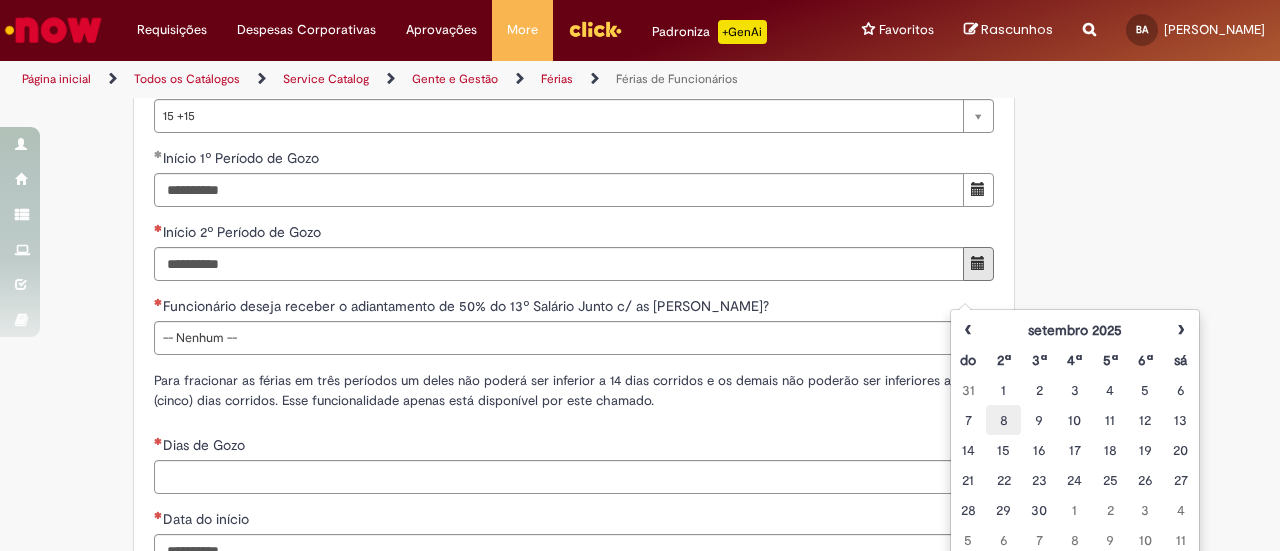 click on "8" at bounding box center (1003, 420) 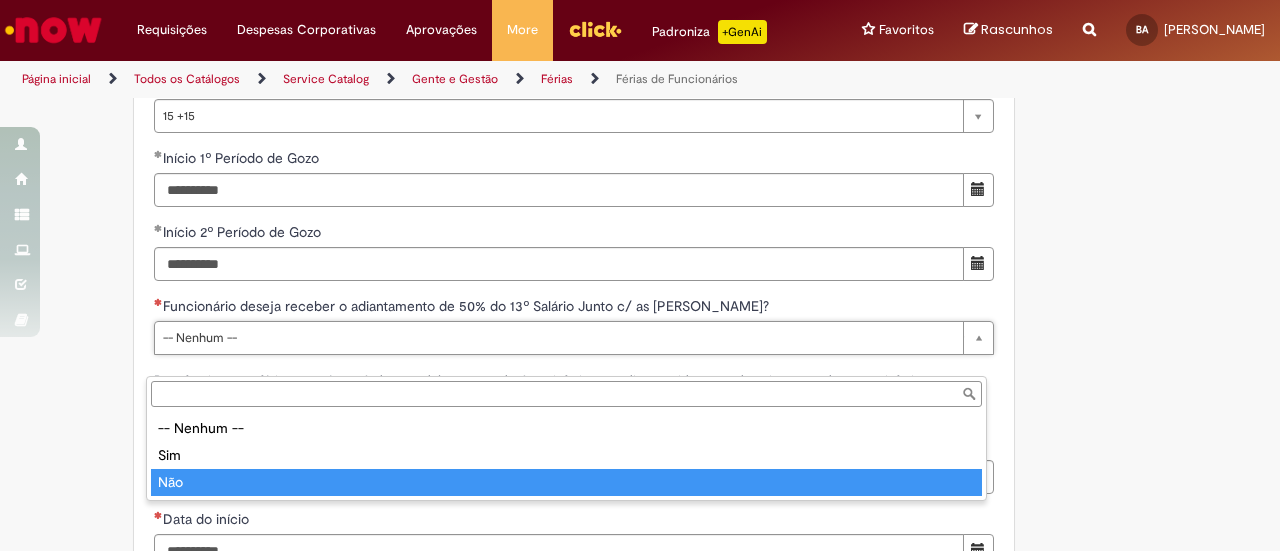 type on "***" 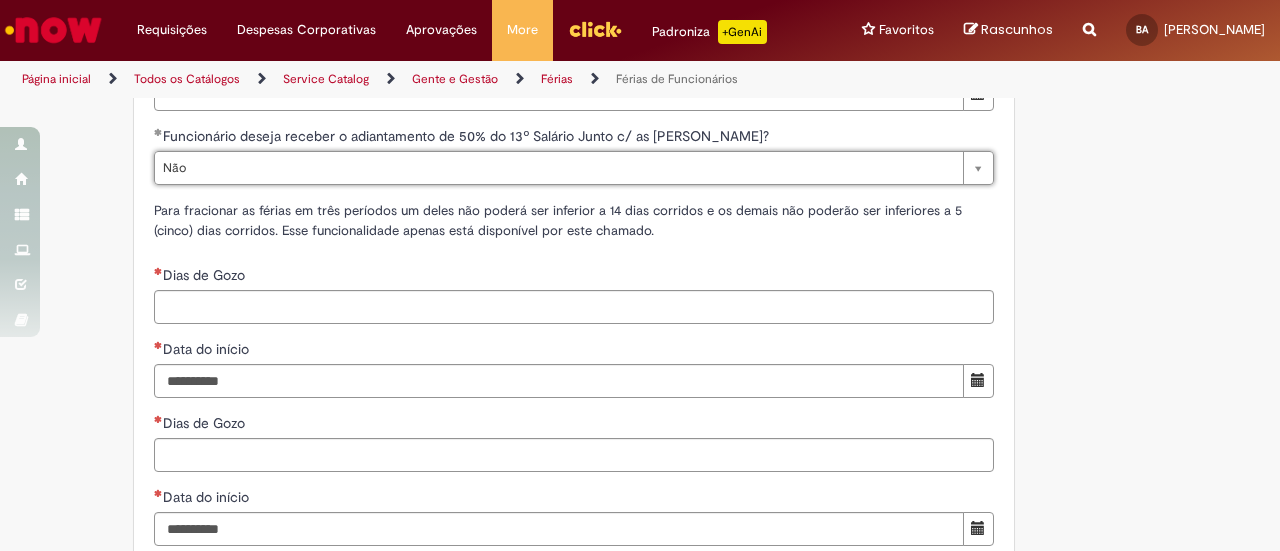 scroll, scrollTop: 2020, scrollLeft: 0, axis: vertical 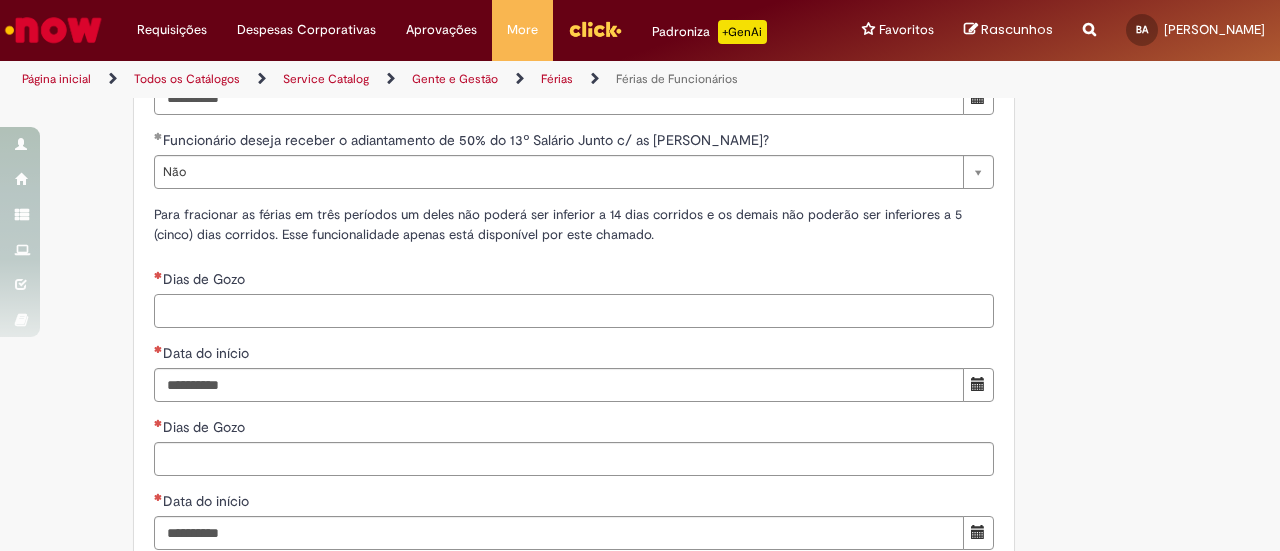 click on "Dias de Gozo" at bounding box center [574, 311] 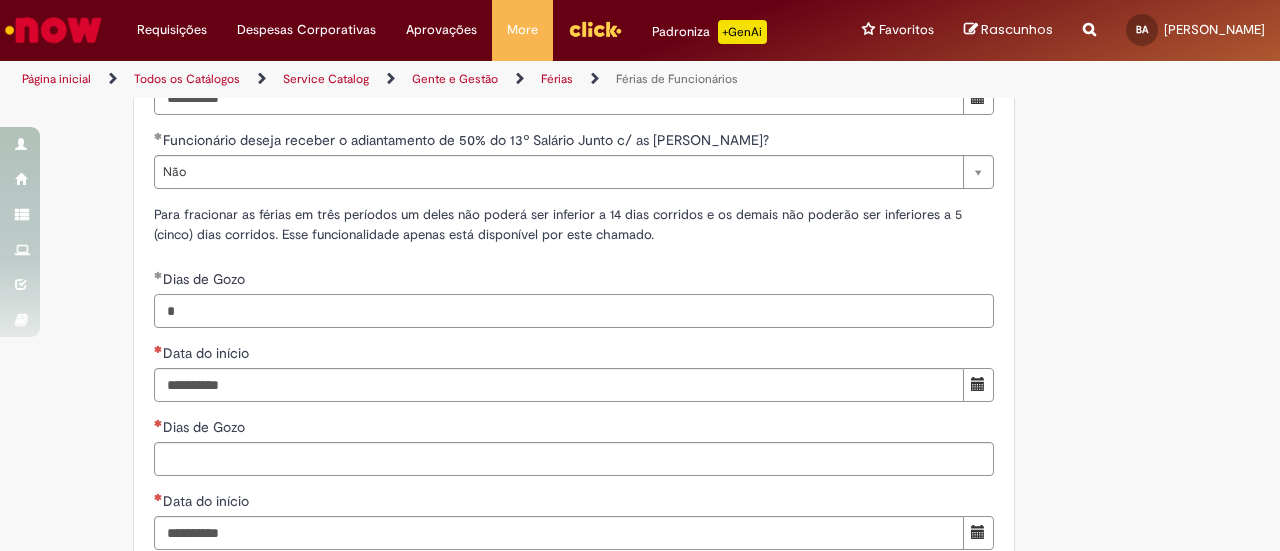type on "*" 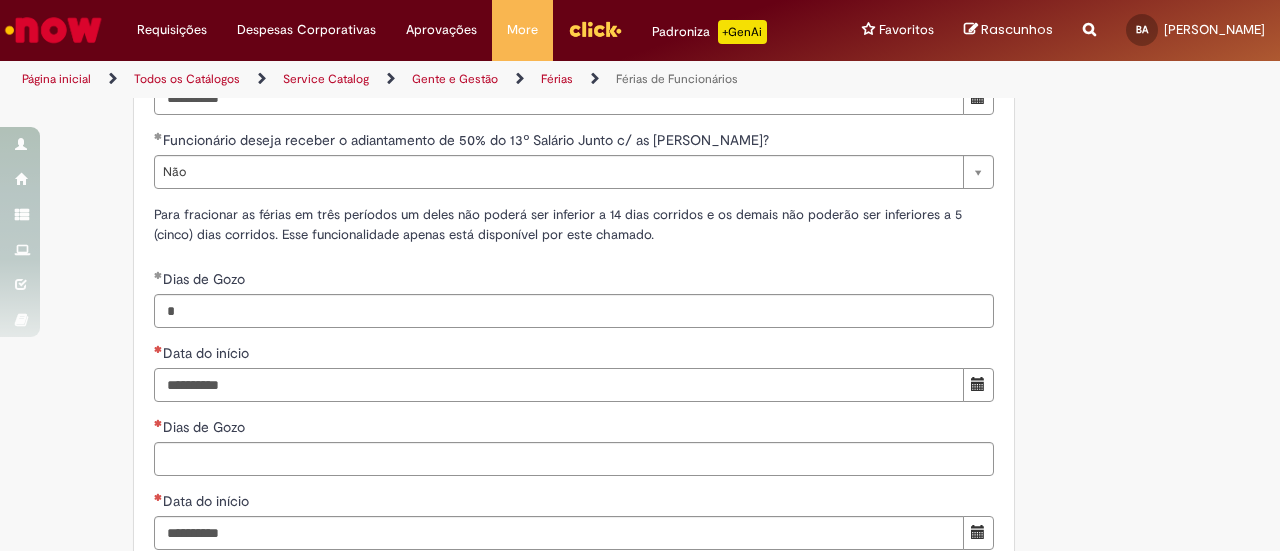 click on "Data do início" at bounding box center [559, 385] 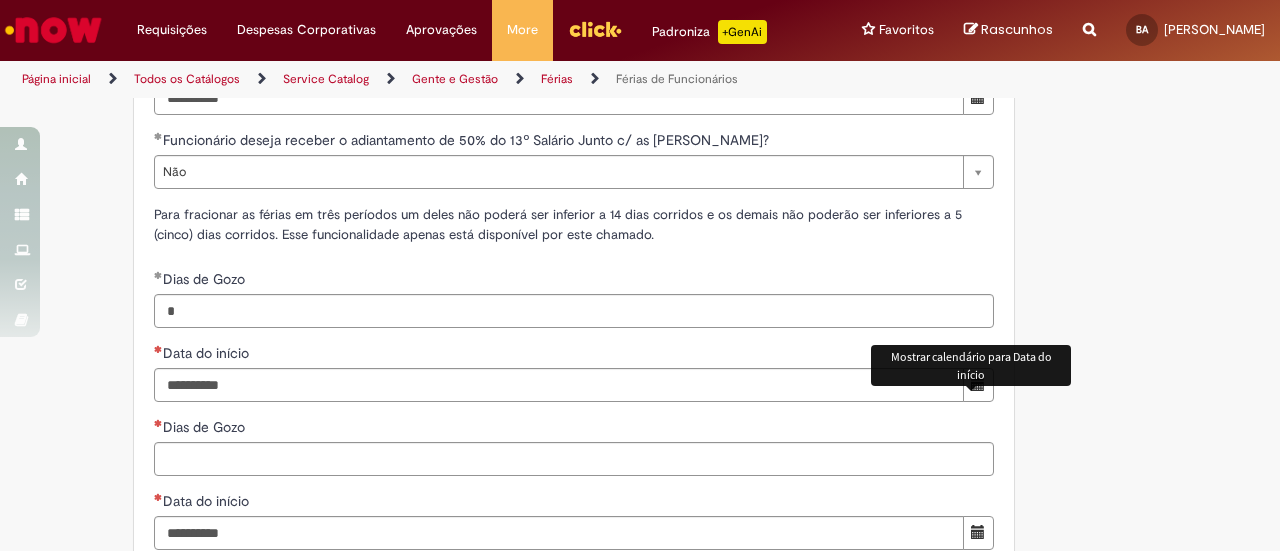 click at bounding box center [978, 384] 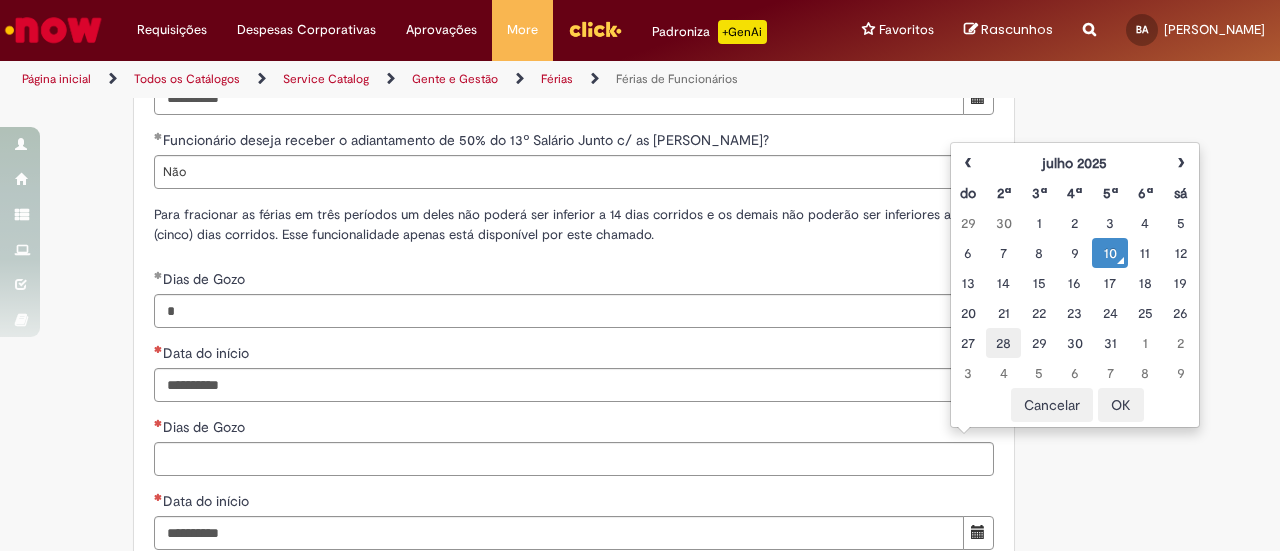 click on "28" at bounding box center (1003, 343) 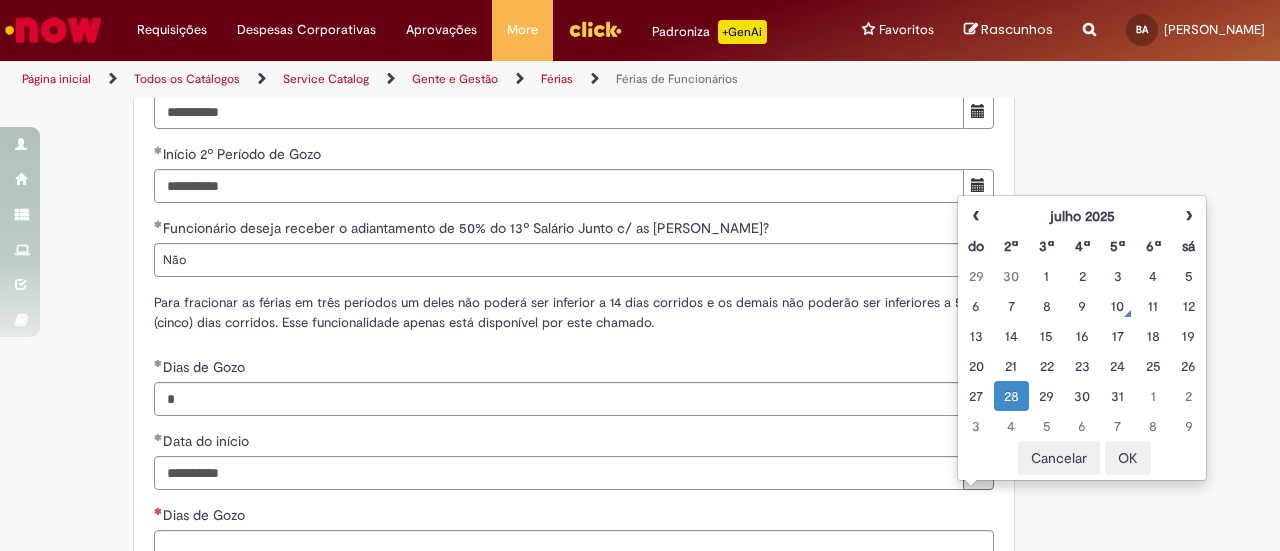 scroll, scrollTop: 1894, scrollLeft: 0, axis: vertical 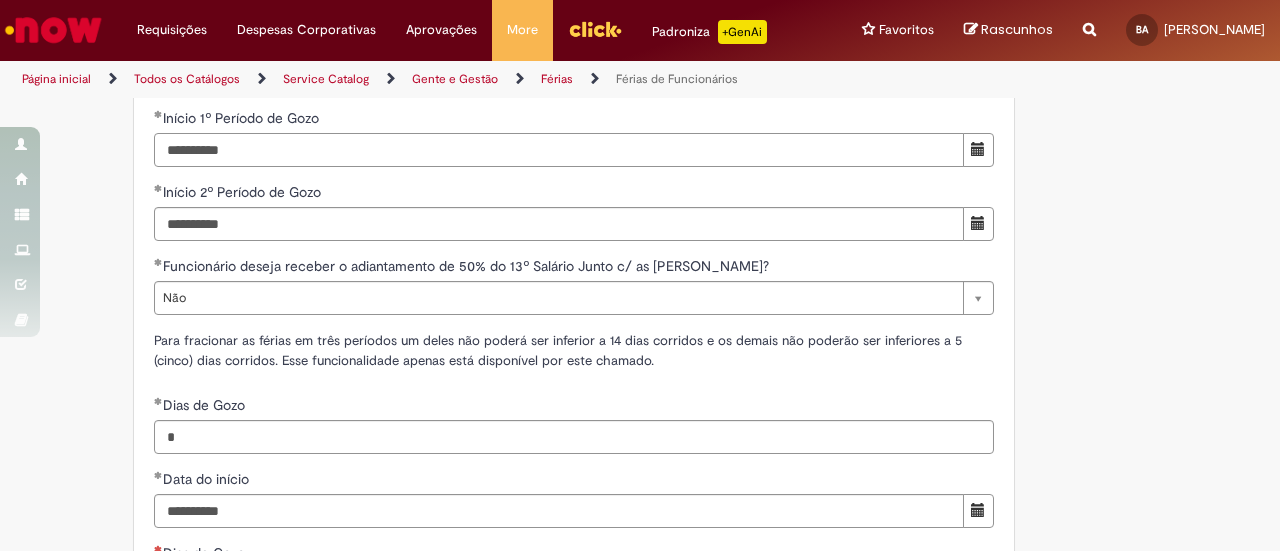 click on "**********" at bounding box center (559, 150) 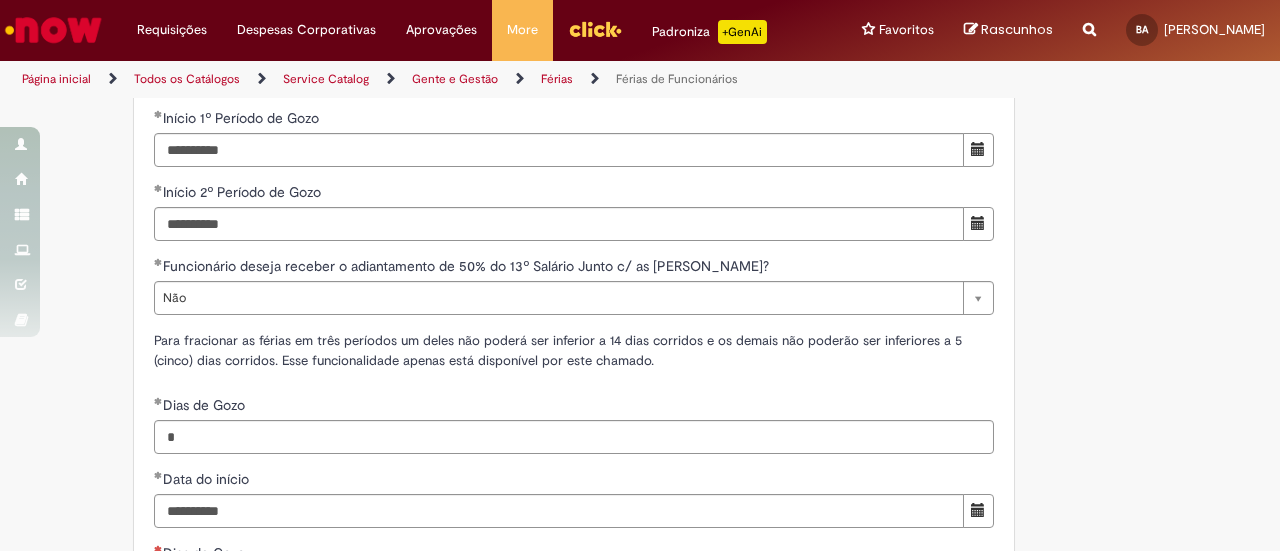 click at bounding box center (978, 149) 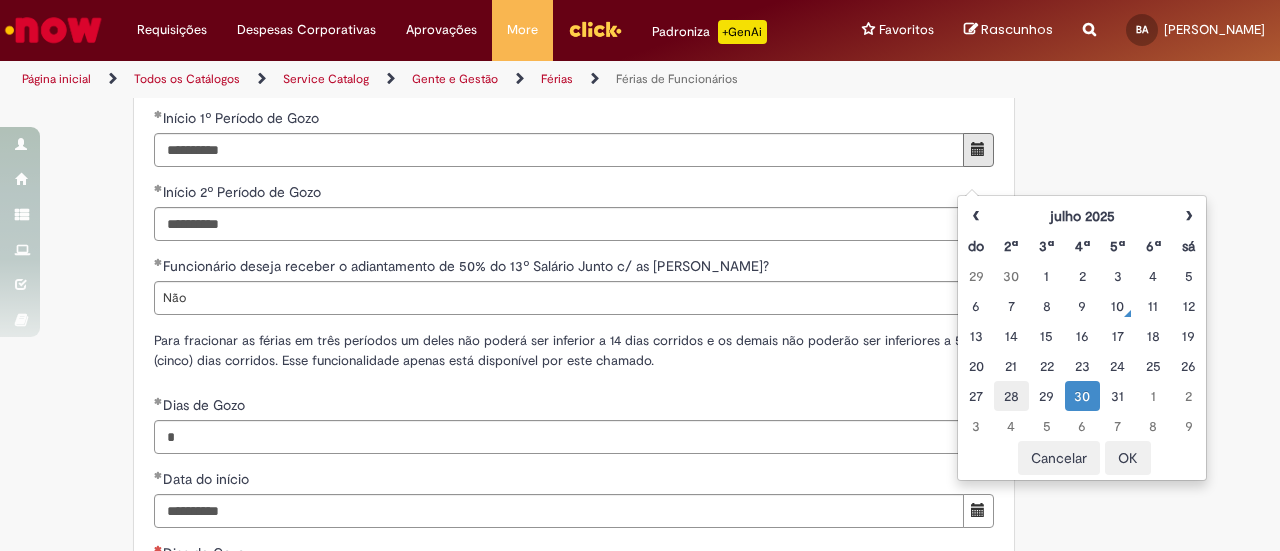 click on "28" at bounding box center [1011, 396] 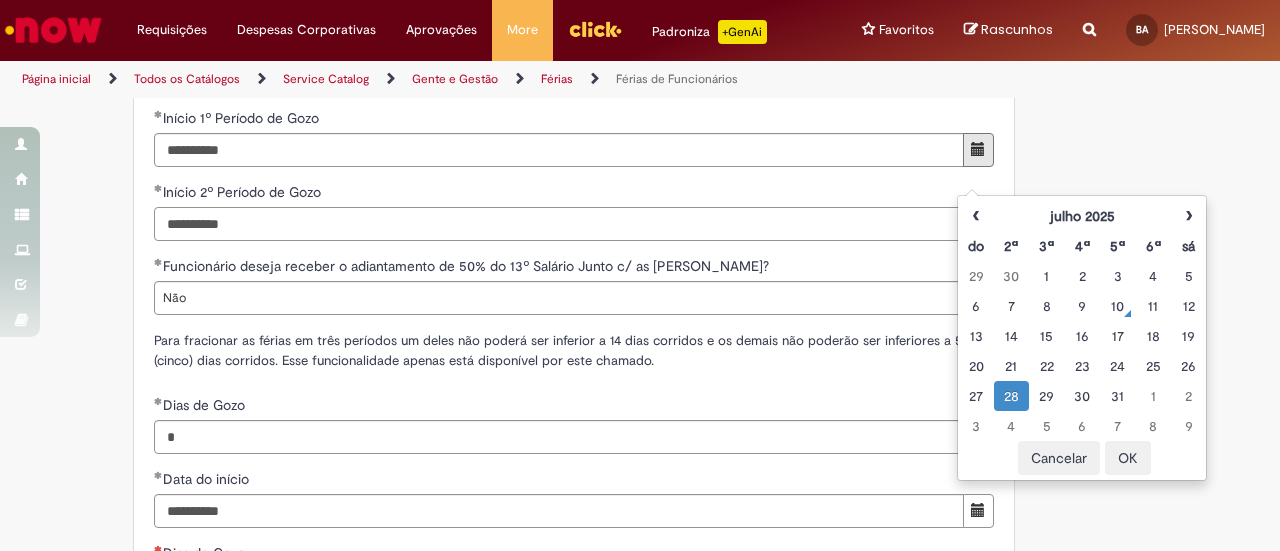 click on "**********" at bounding box center (559, 224) 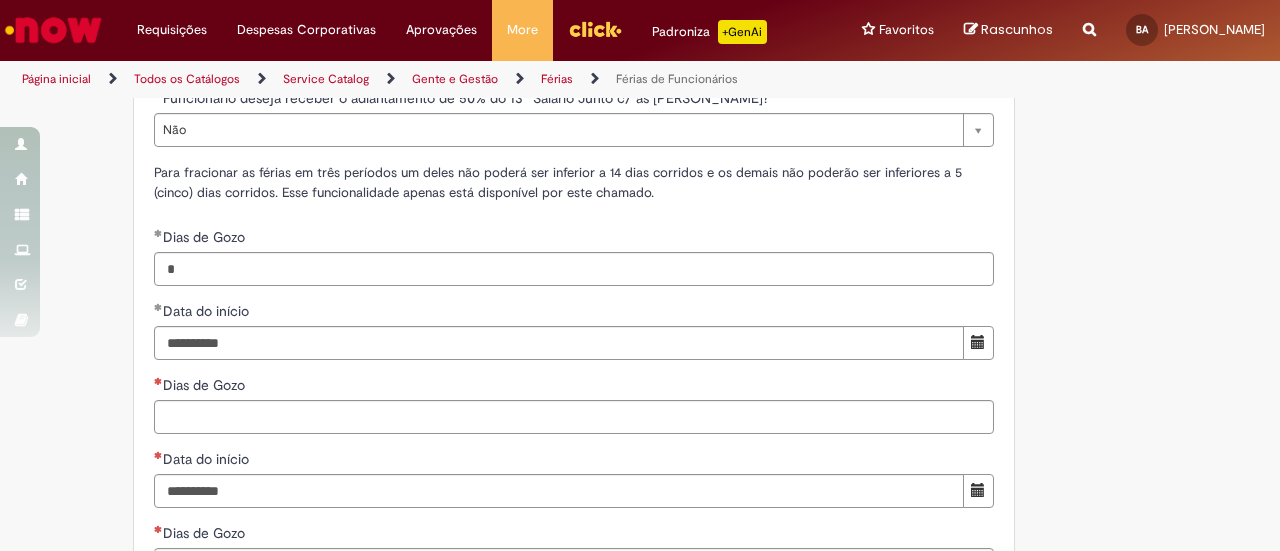 scroll, scrollTop: 2064, scrollLeft: 0, axis: vertical 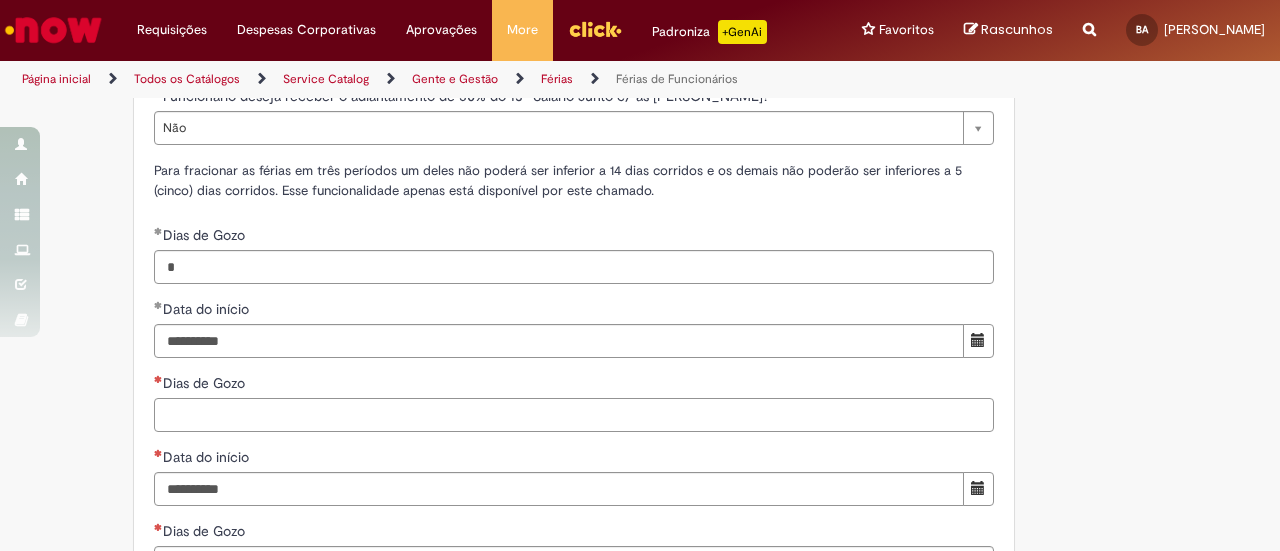 click on "Dias de Gozo" at bounding box center [574, 415] 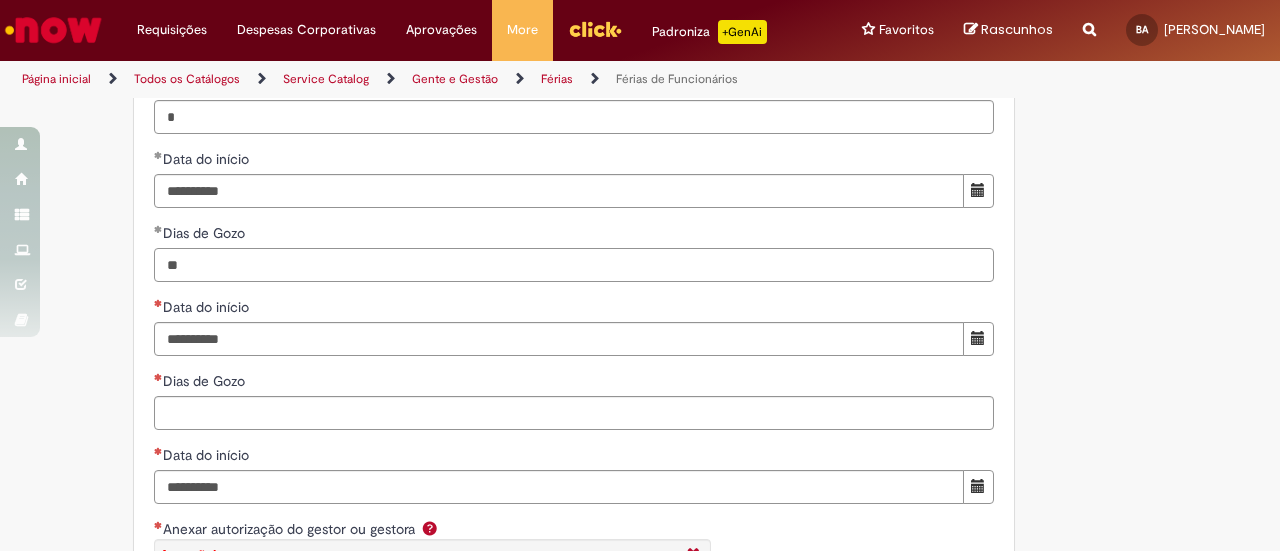 scroll, scrollTop: 2216, scrollLeft: 0, axis: vertical 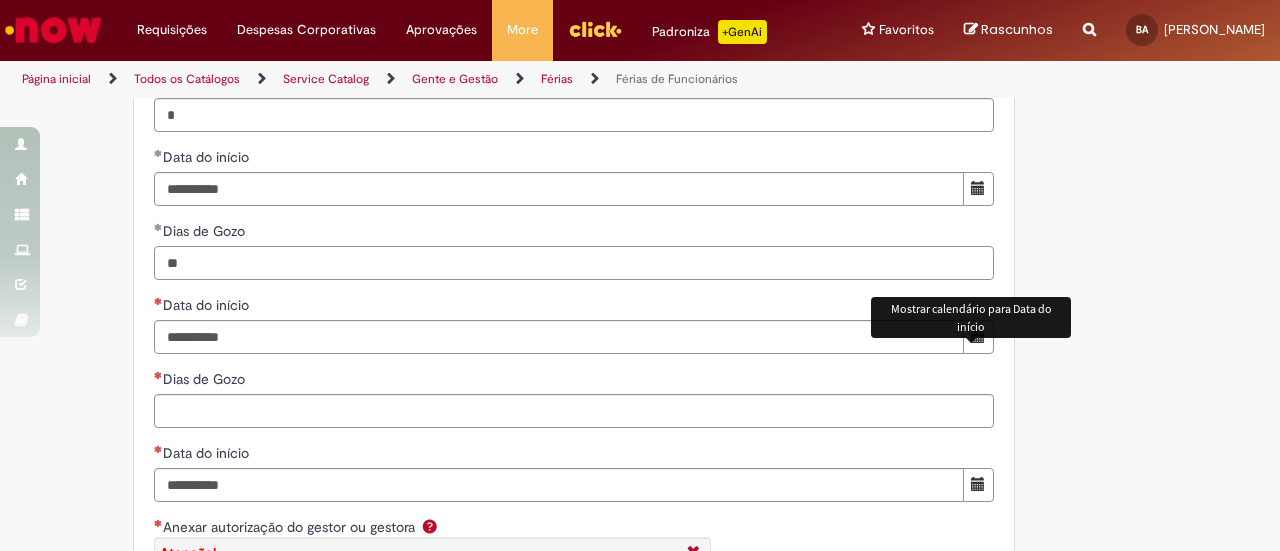 type on "**" 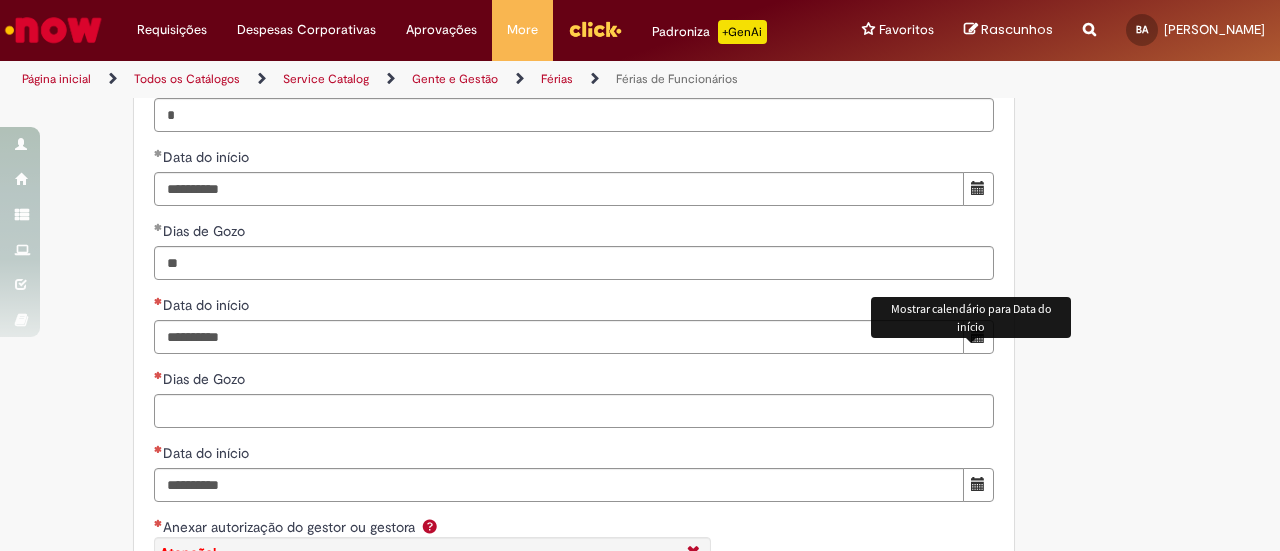 click at bounding box center [978, 336] 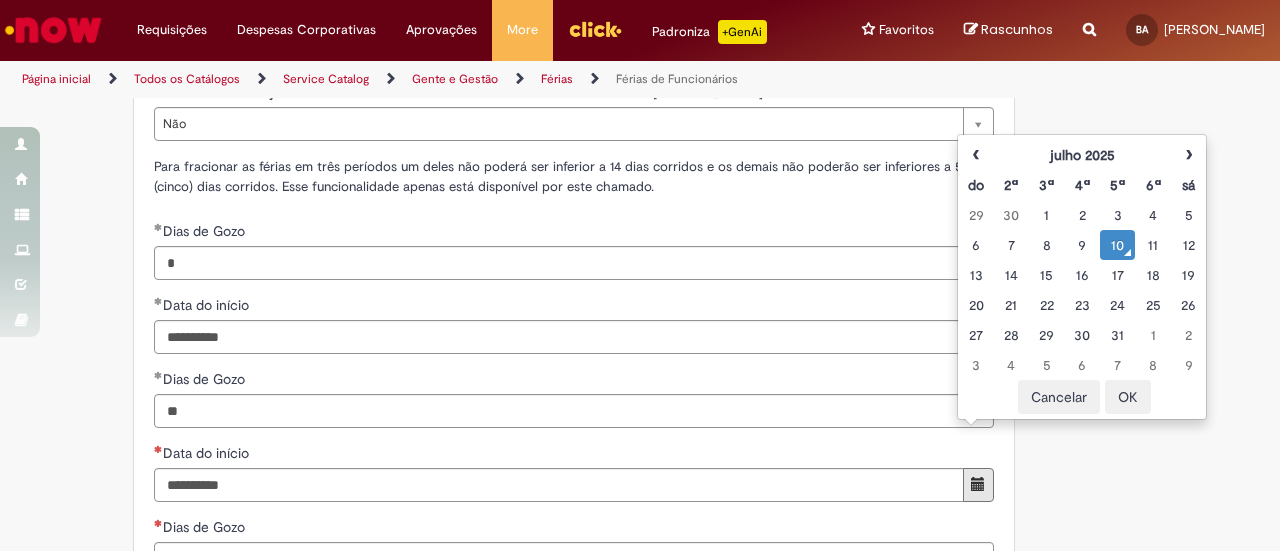 scroll, scrollTop: 2064, scrollLeft: 0, axis: vertical 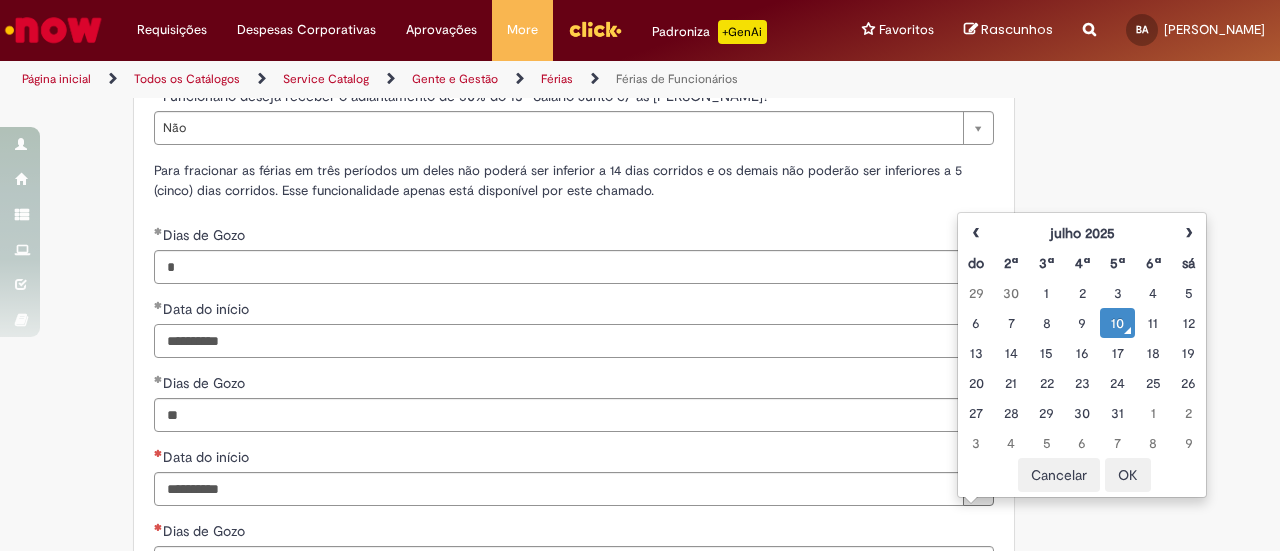 click on "**********" at bounding box center [559, 341] 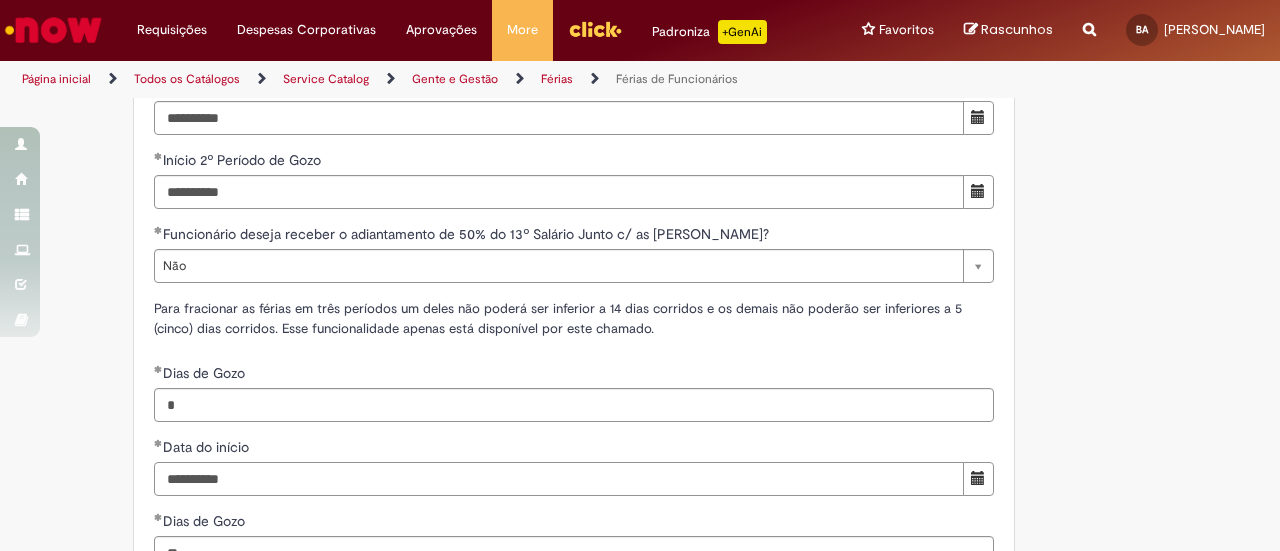 scroll, scrollTop: 1924, scrollLeft: 0, axis: vertical 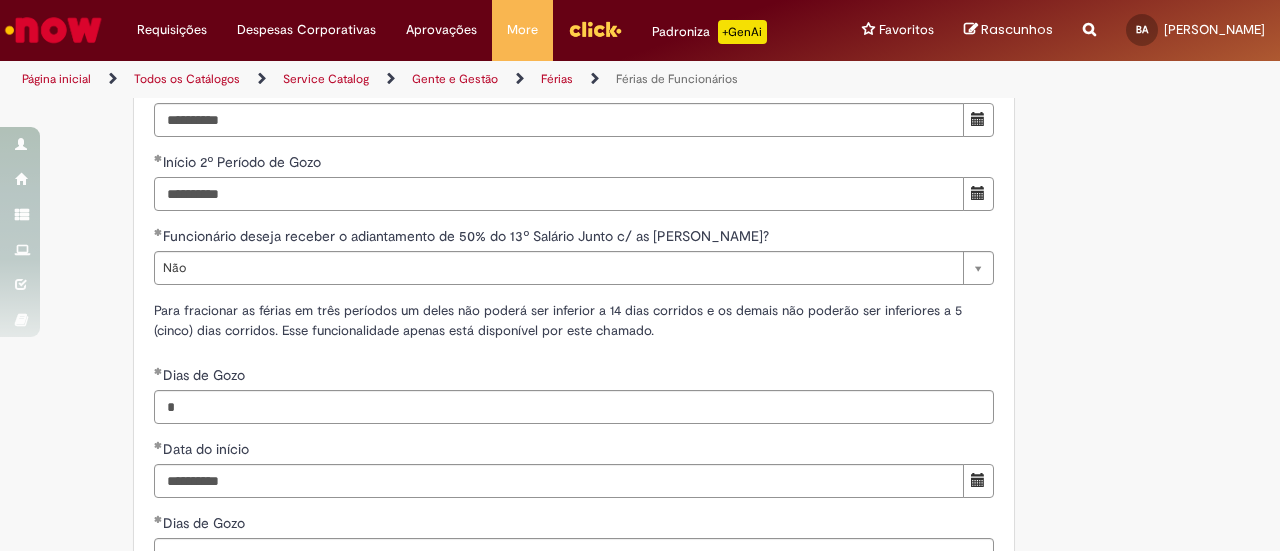 click on "**********" at bounding box center [559, 194] 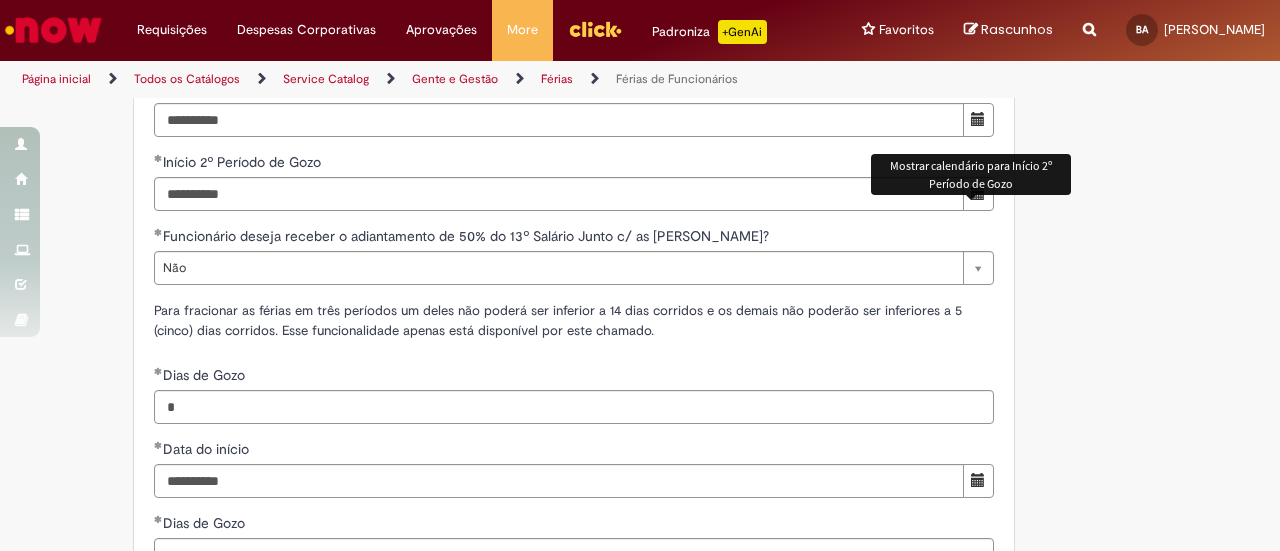 click at bounding box center [978, 193] 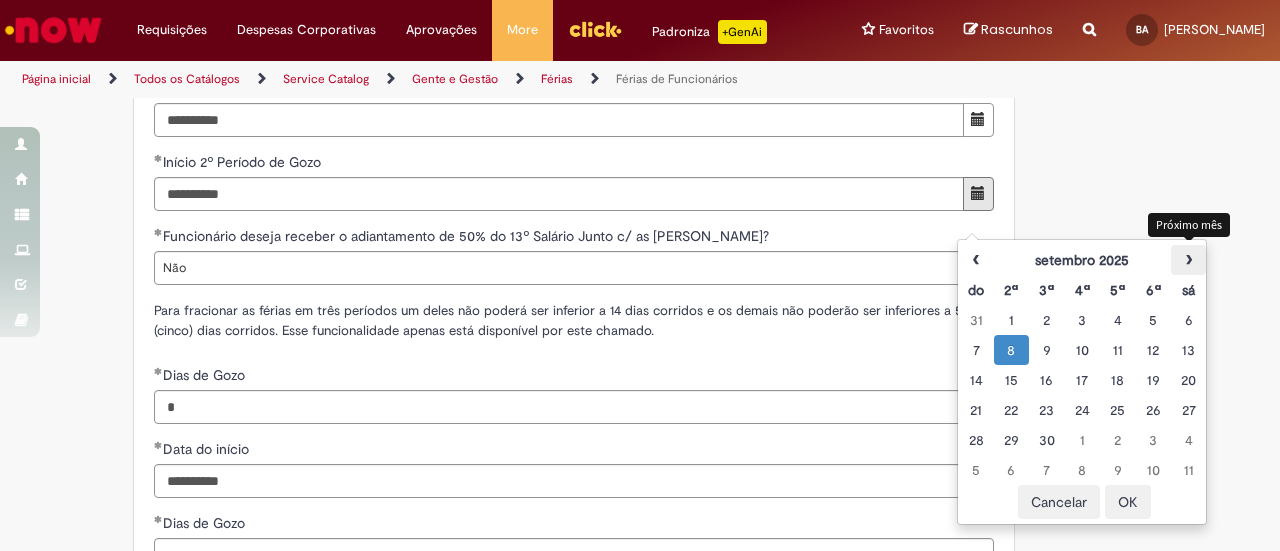 click on "›" at bounding box center (1188, 260) 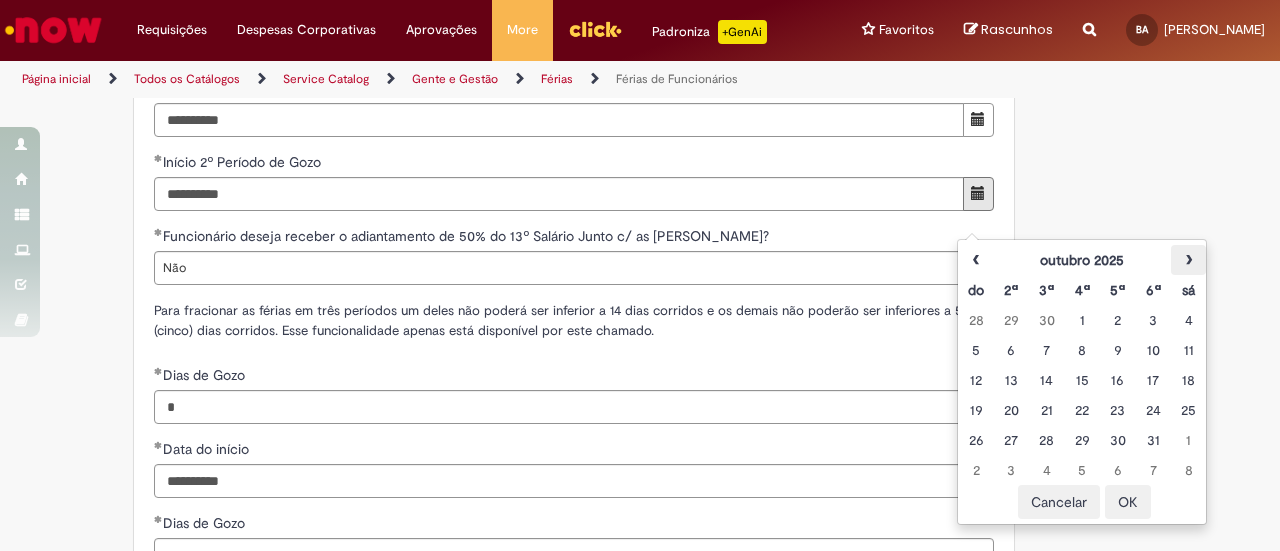 click on "›" at bounding box center (1188, 260) 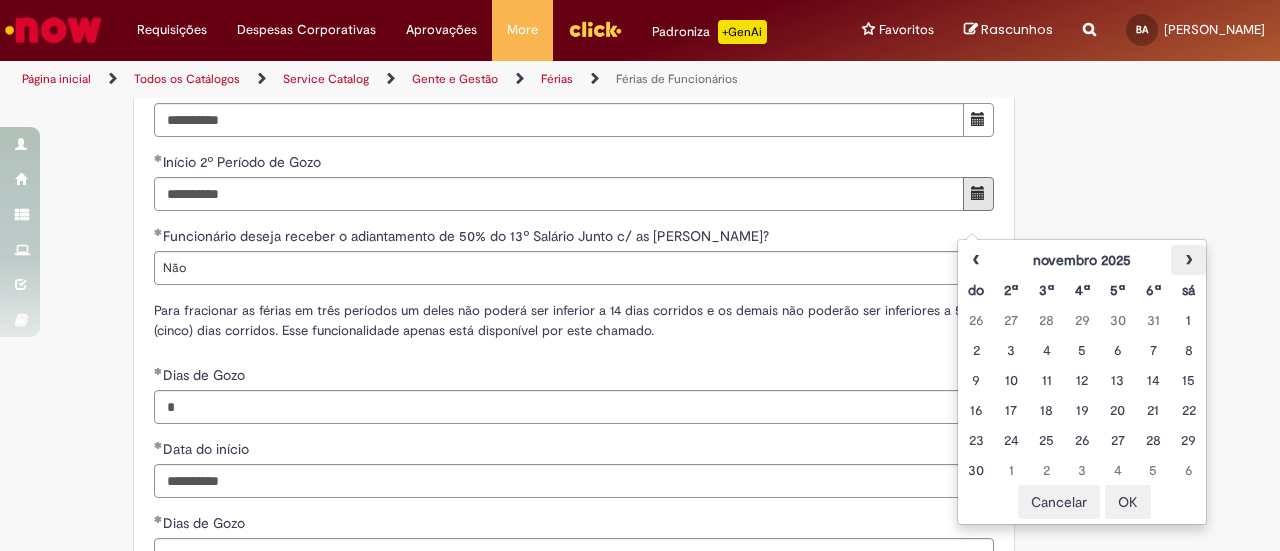 click on "›" at bounding box center (1188, 260) 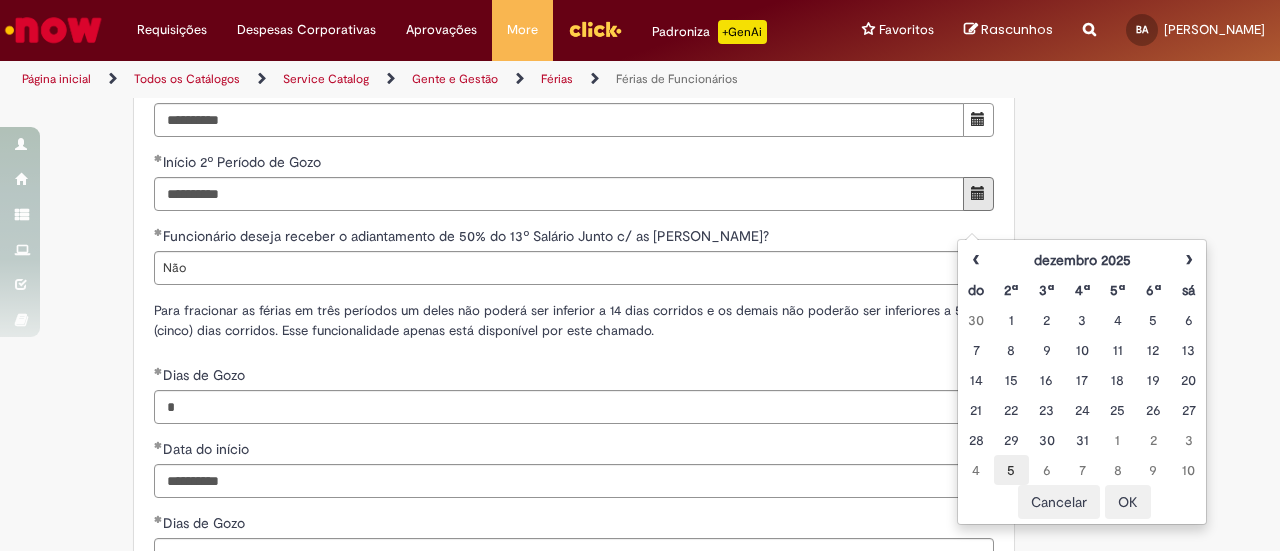 click on "5" at bounding box center (1011, 470) 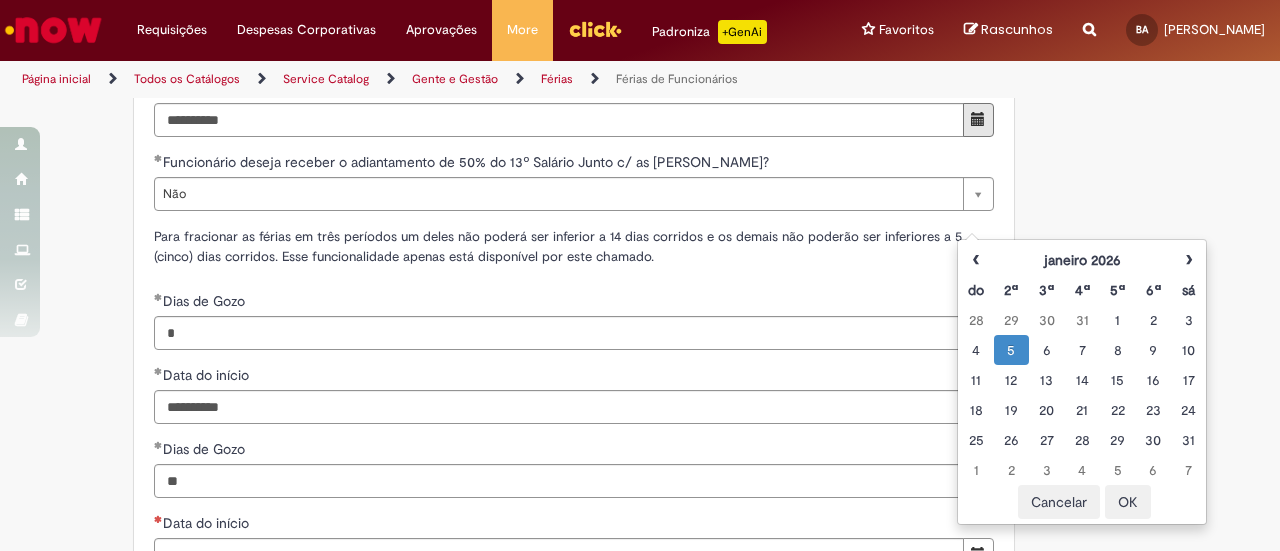 scroll, scrollTop: 2024, scrollLeft: 0, axis: vertical 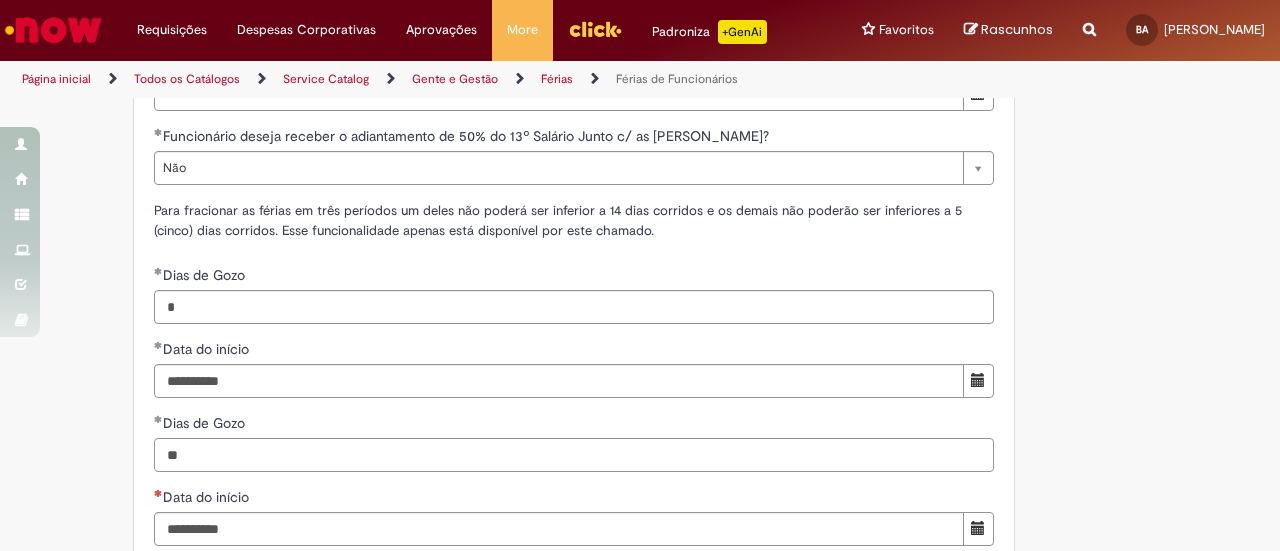click on "**" at bounding box center (574, 455) 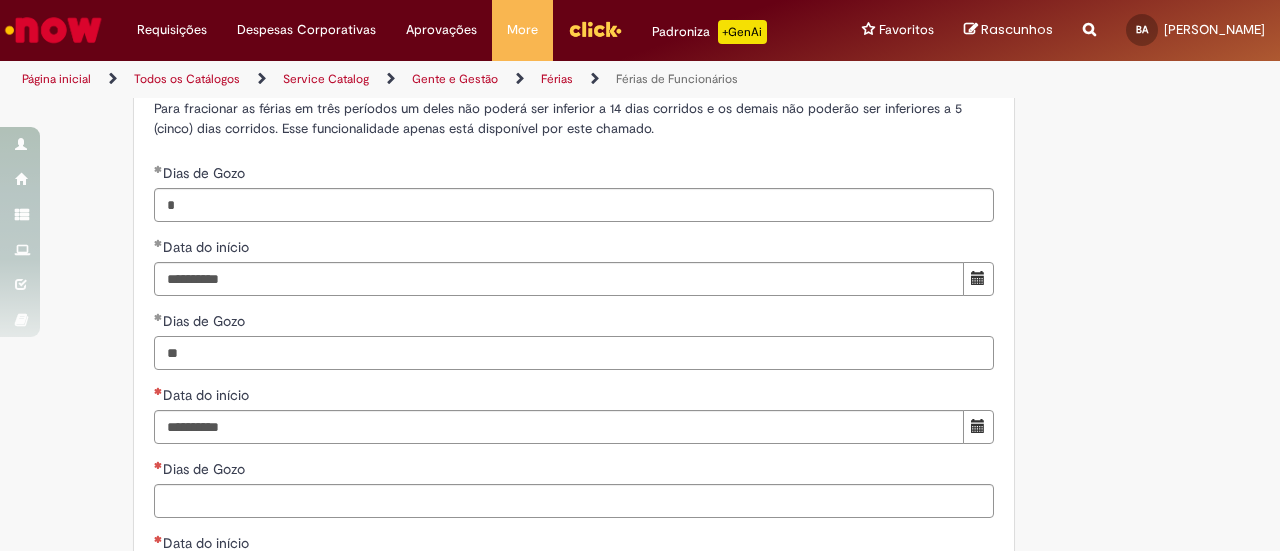 scroll, scrollTop: 2138, scrollLeft: 0, axis: vertical 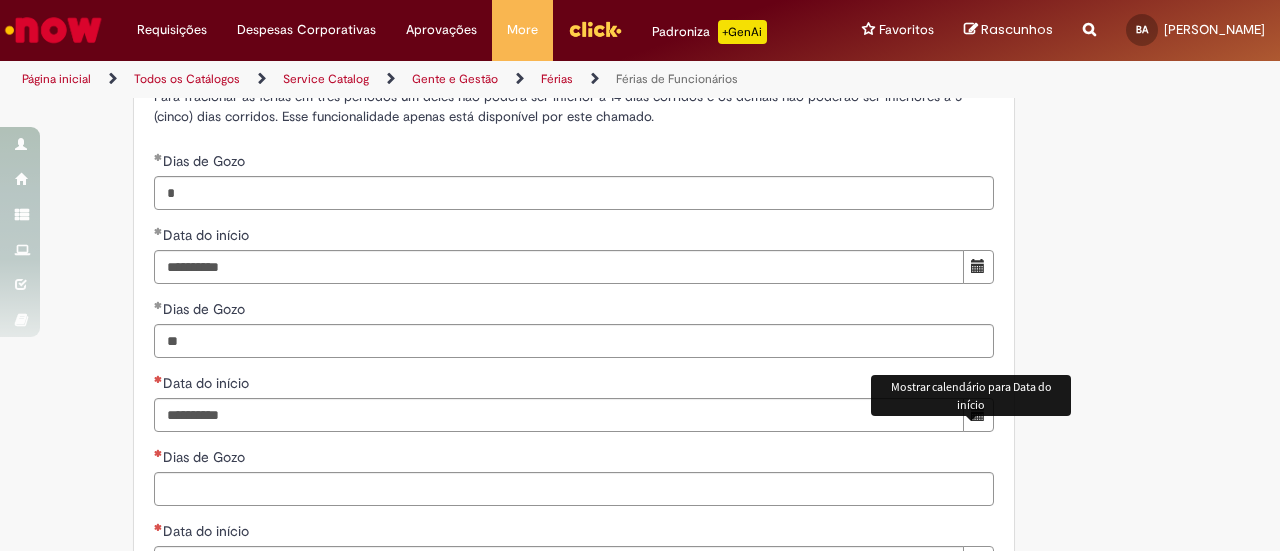click at bounding box center (978, 414) 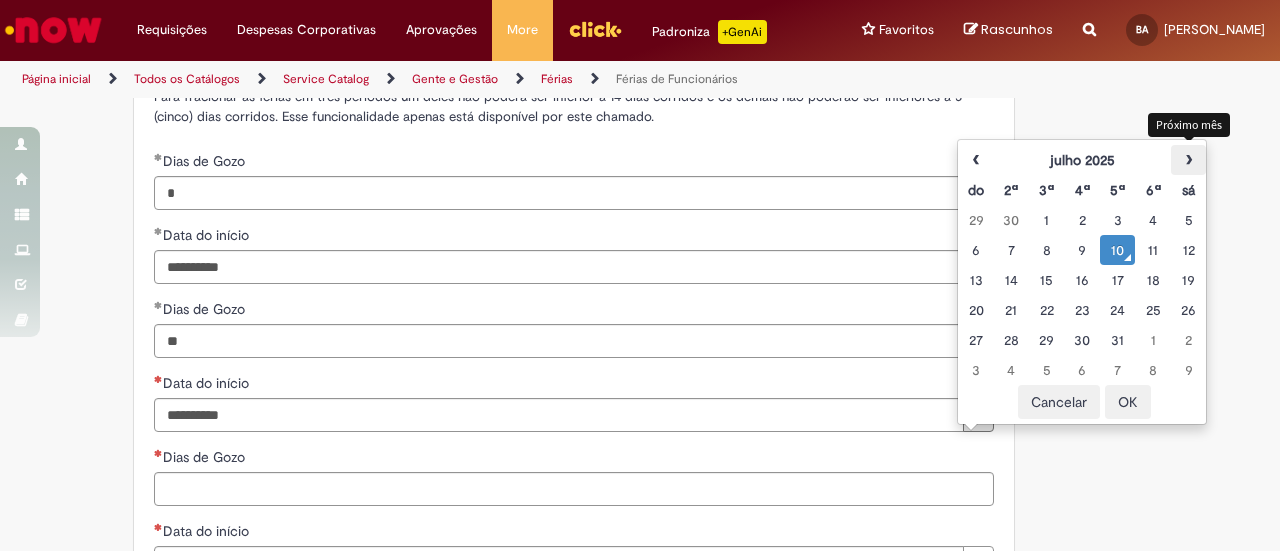 click on "›" at bounding box center [1188, 160] 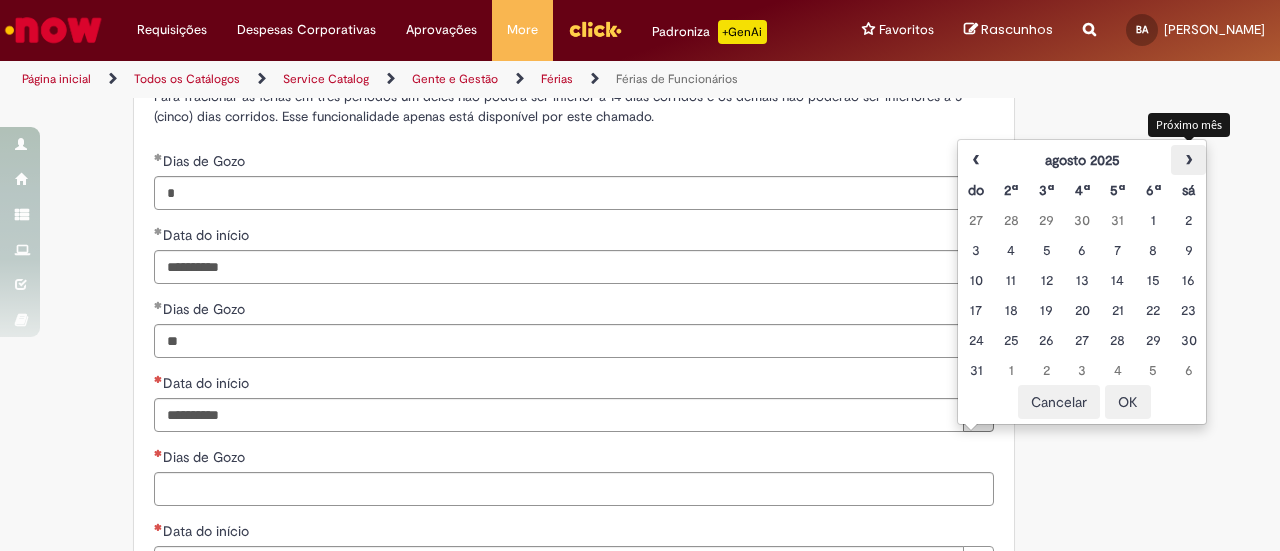 click on "›" at bounding box center (1188, 160) 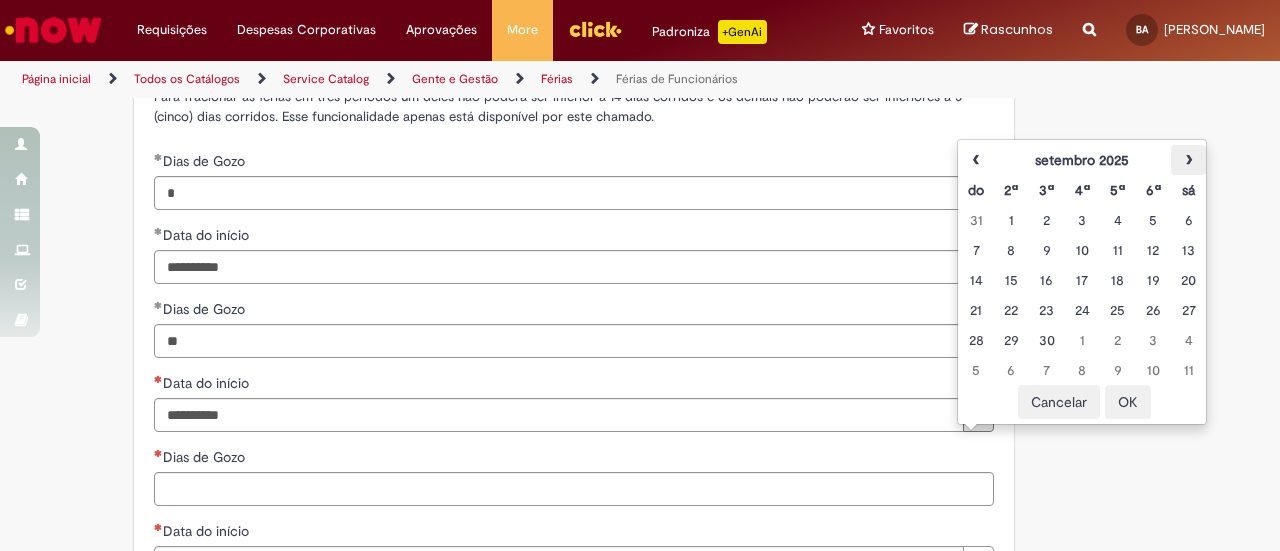 click on "›" at bounding box center (1188, 160) 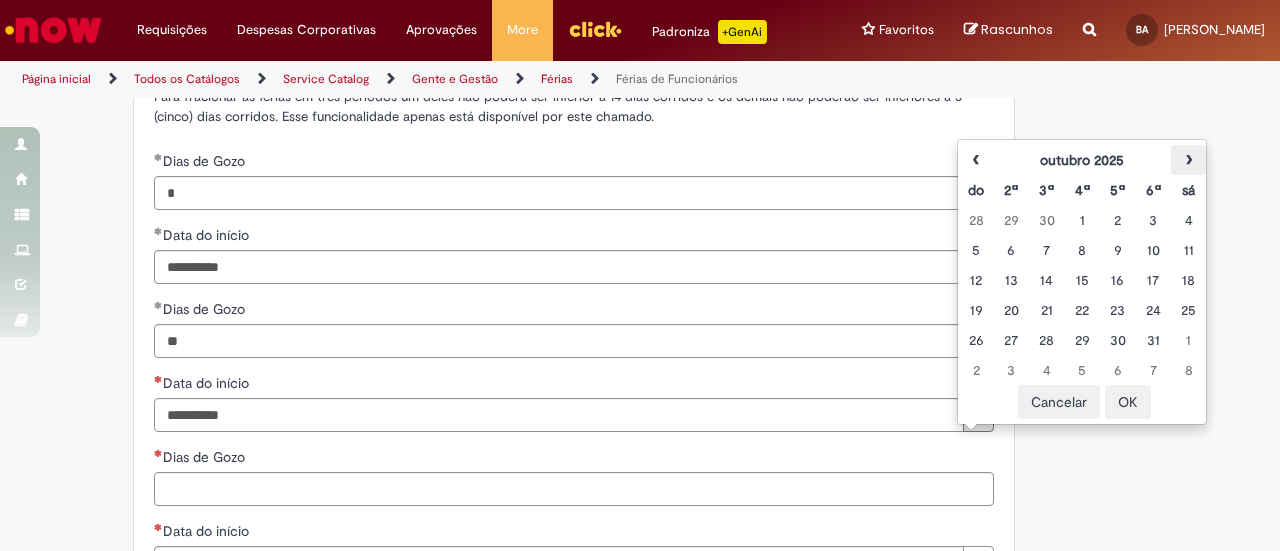 click on "›" at bounding box center [1188, 160] 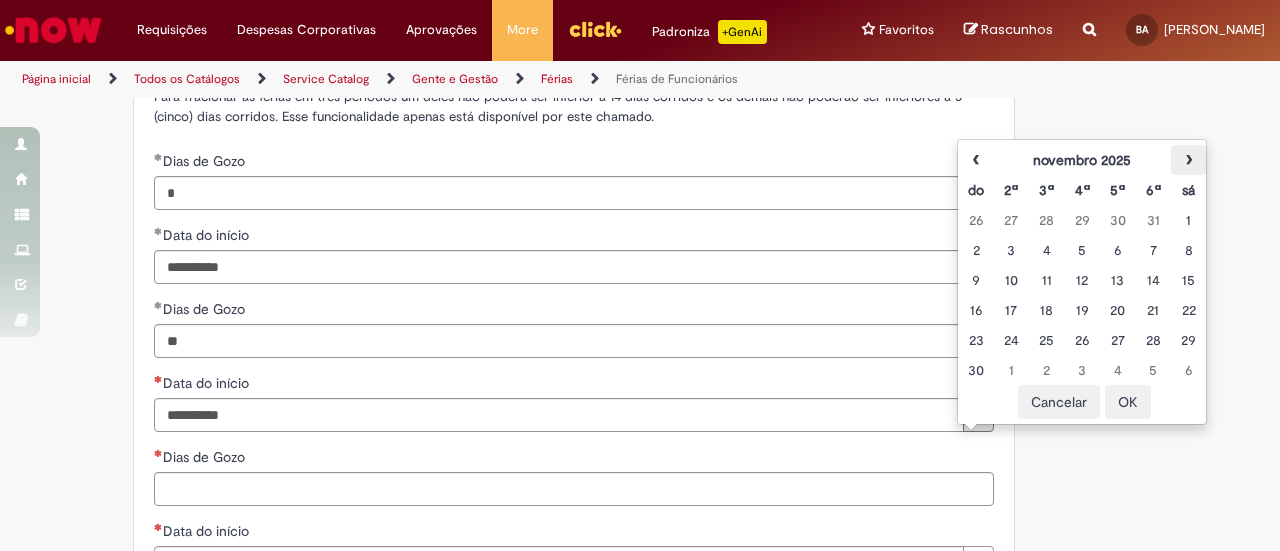 click on "›" at bounding box center [1188, 160] 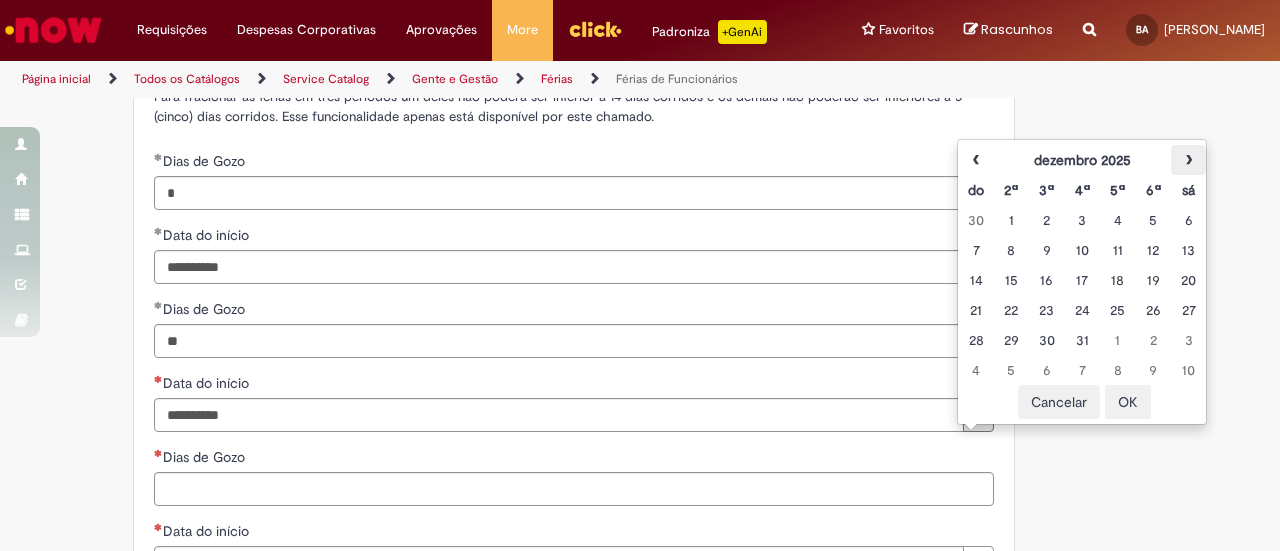click on "›" at bounding box center (1188, 160) 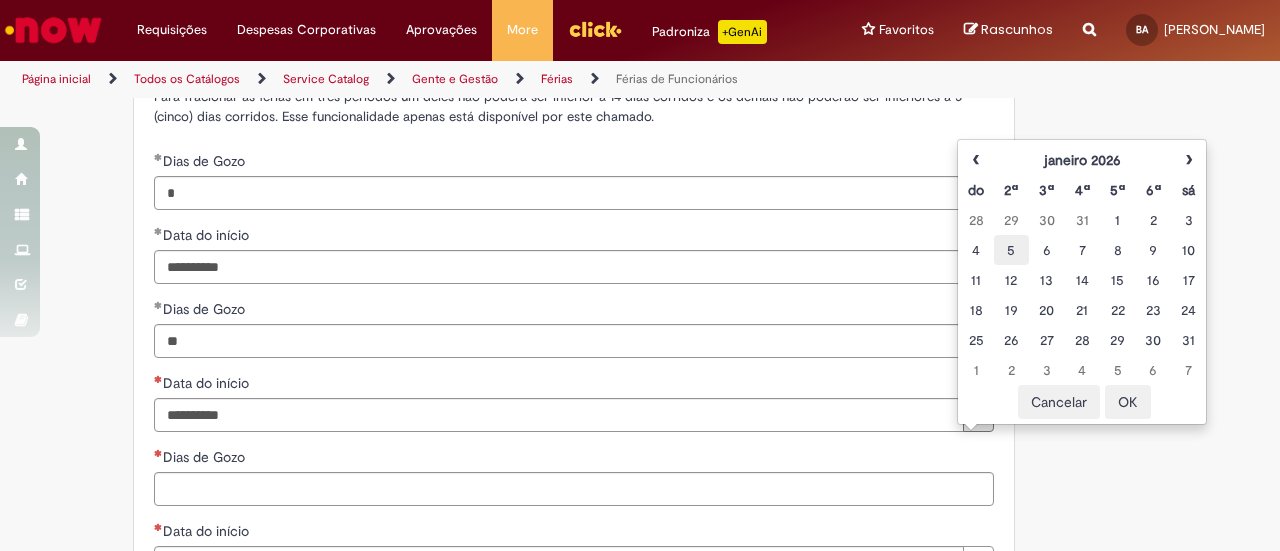 click on "5" at bounding box center (1011, 250) 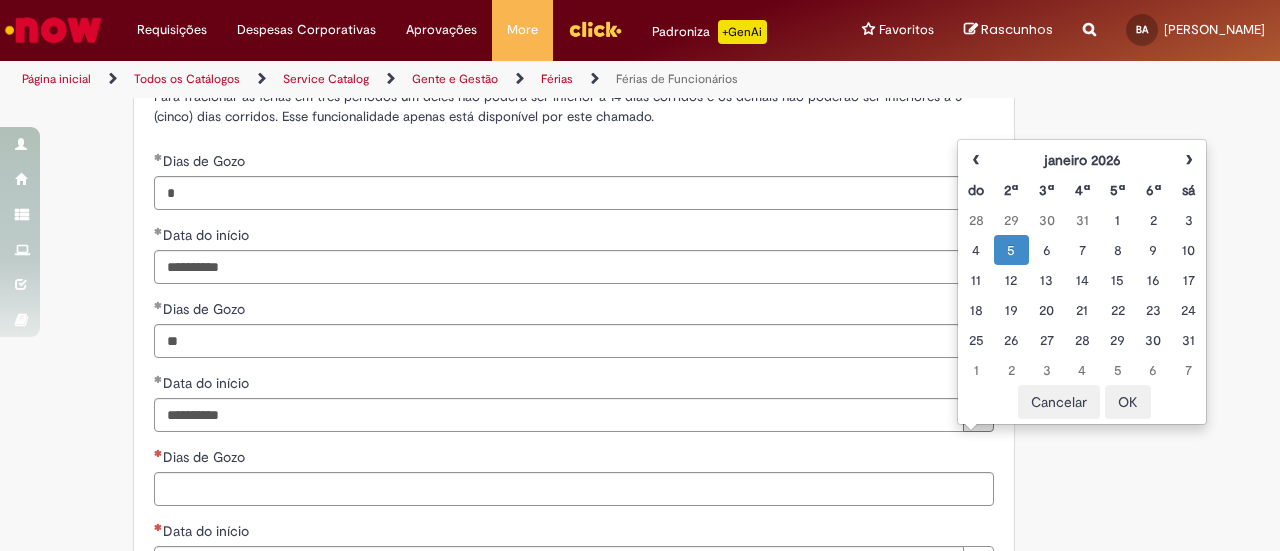 type on "**********" 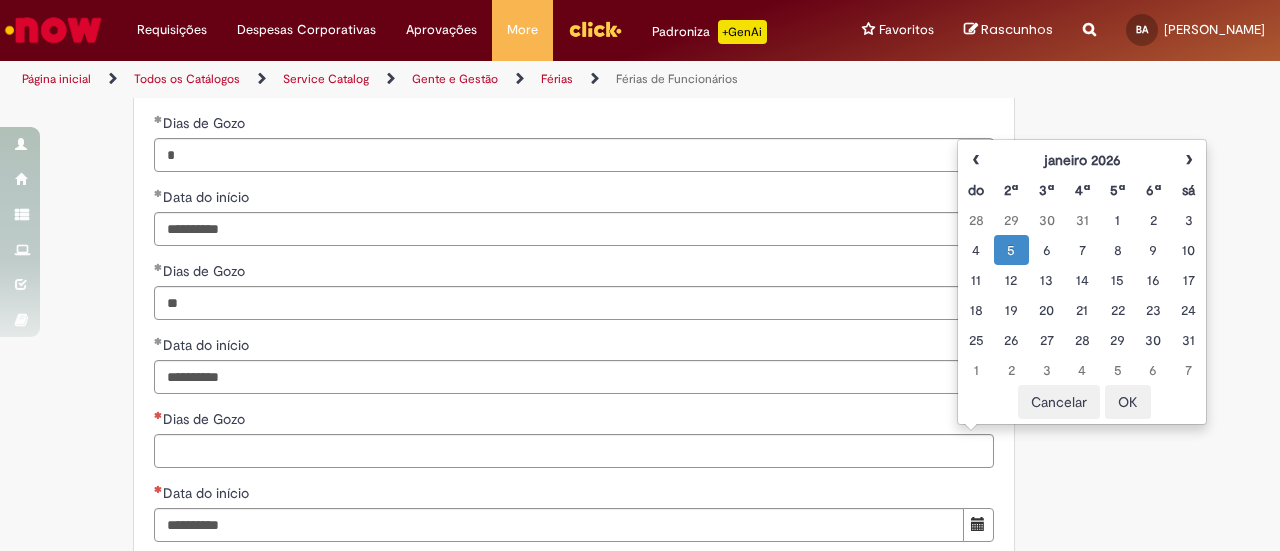 scroll, scrollTop: 2176, scrollLeft: 0, axis: vertical 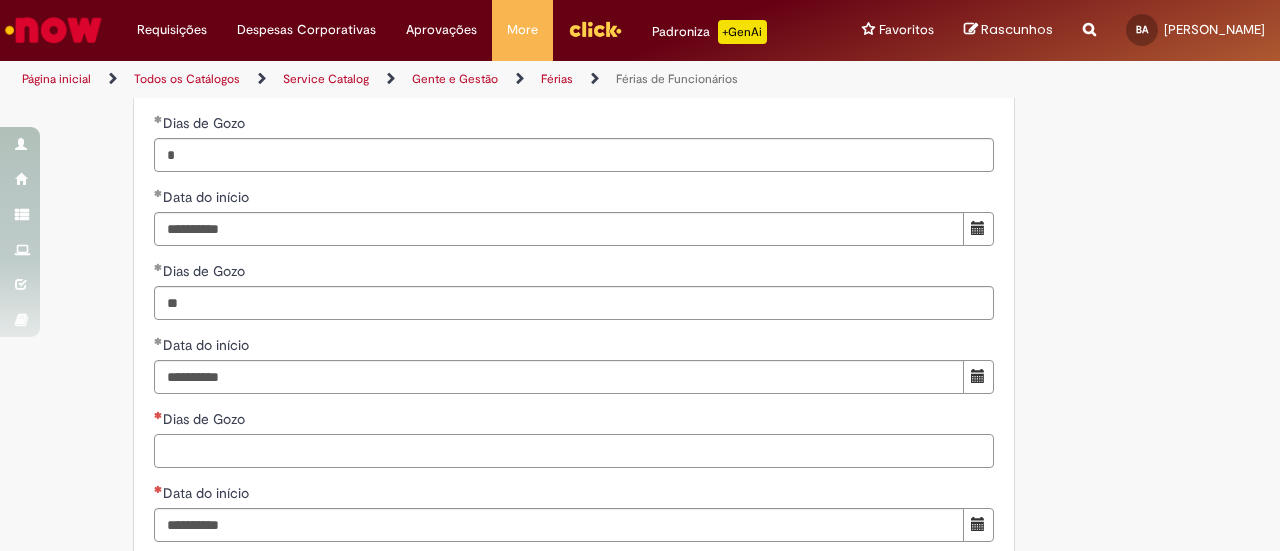 click on "Dias de Gozo" at bounding box center [574, 451] 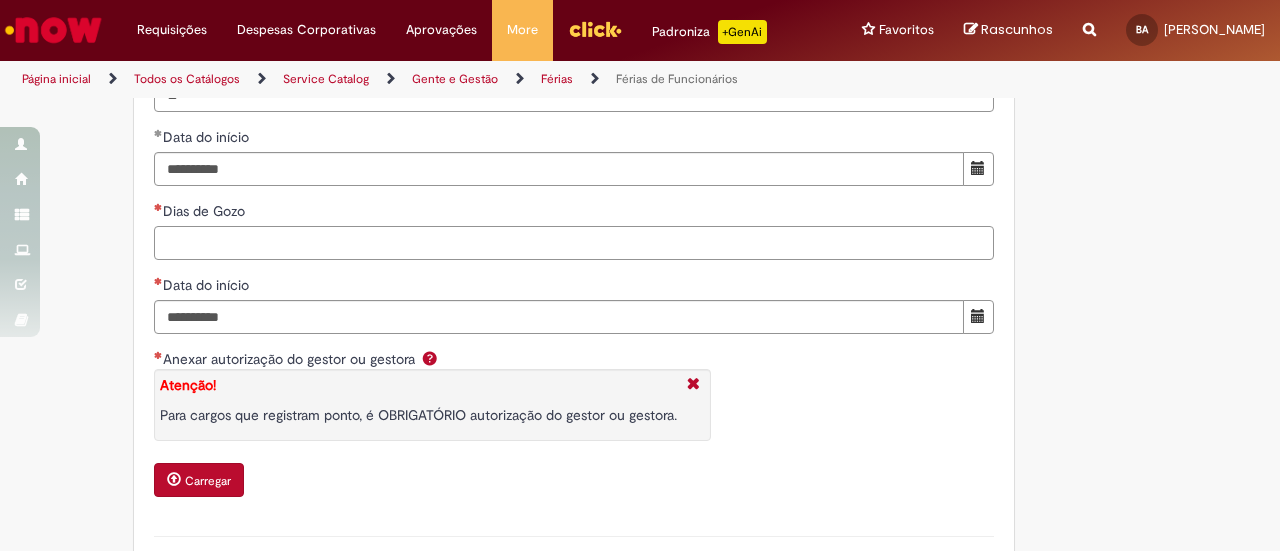 scroll, scrollTop: 2386, scrollLeft: 0, axis: vertical 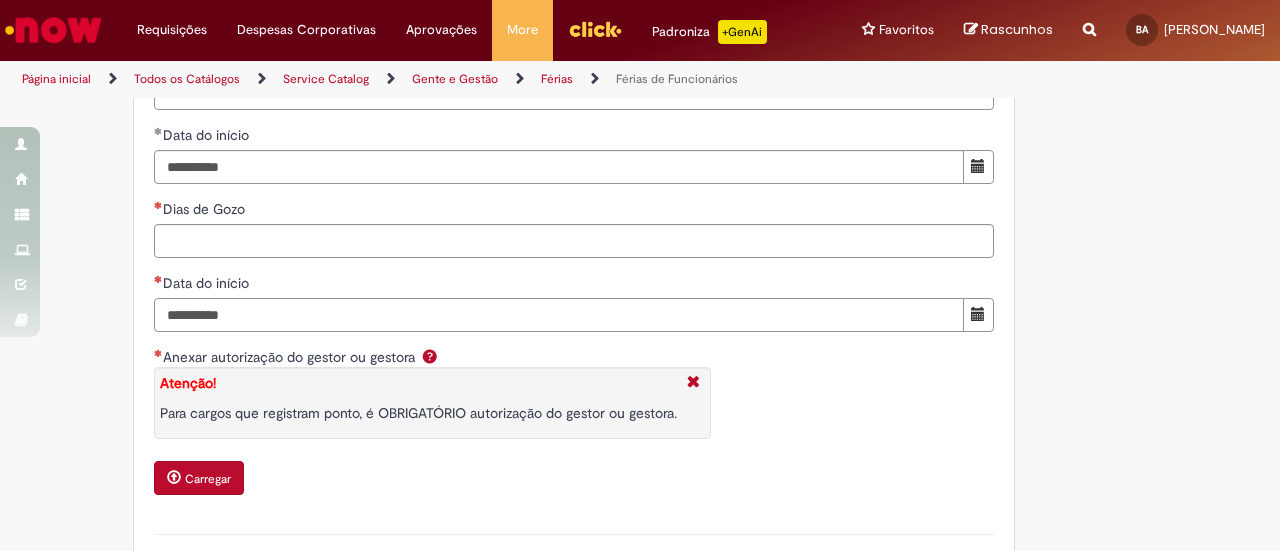 click on "Data do início" at bounding box center (559, 315) 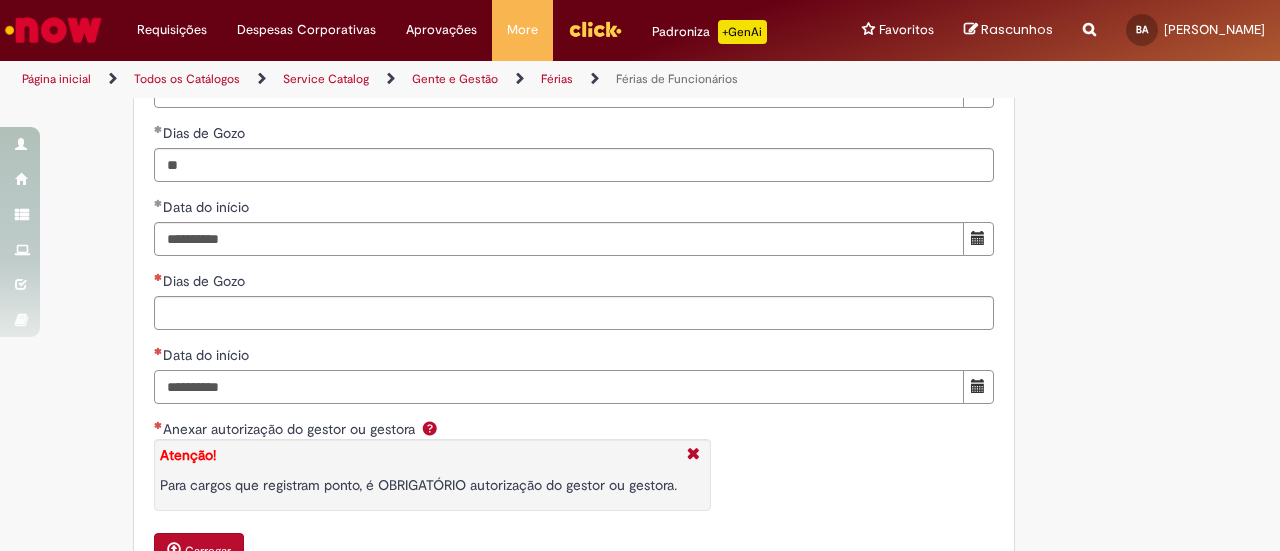 scroll, scrollTop: 2312, scrollLeft: 0, axis: vertical 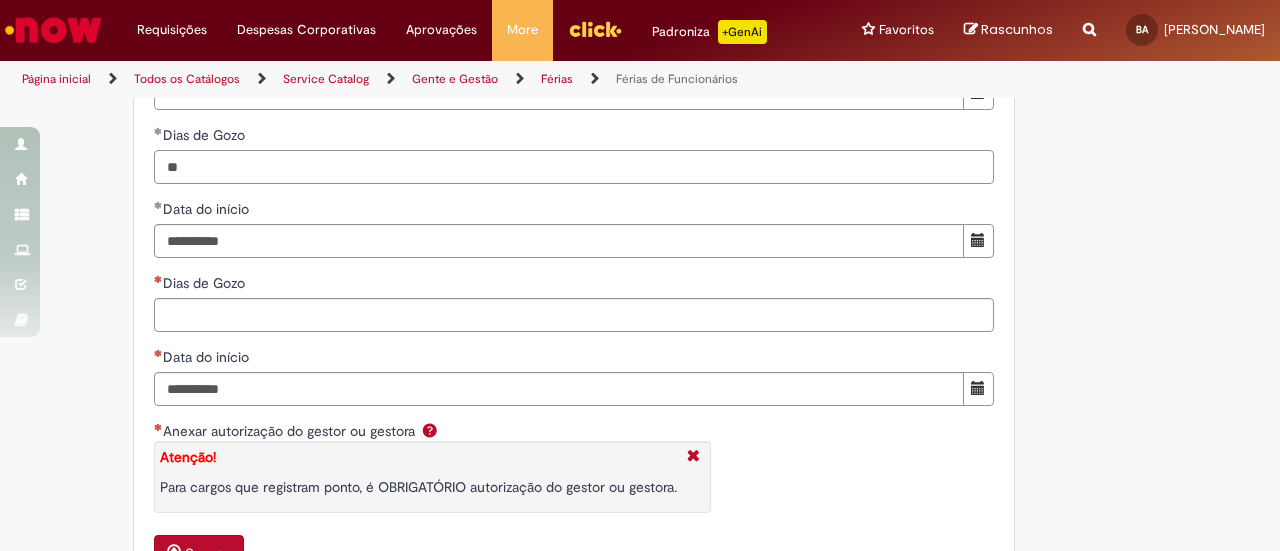 drag, startPoint x: 169, startPoint y: 193, endPoint x: 158, endPoint y: 193, distance: 11 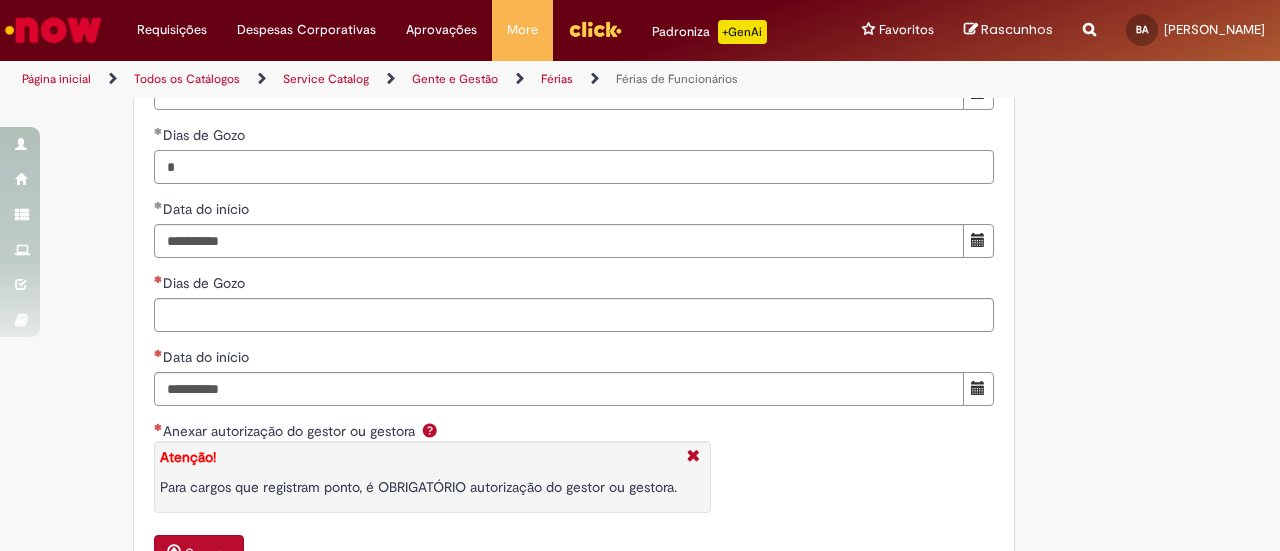 type on "*" 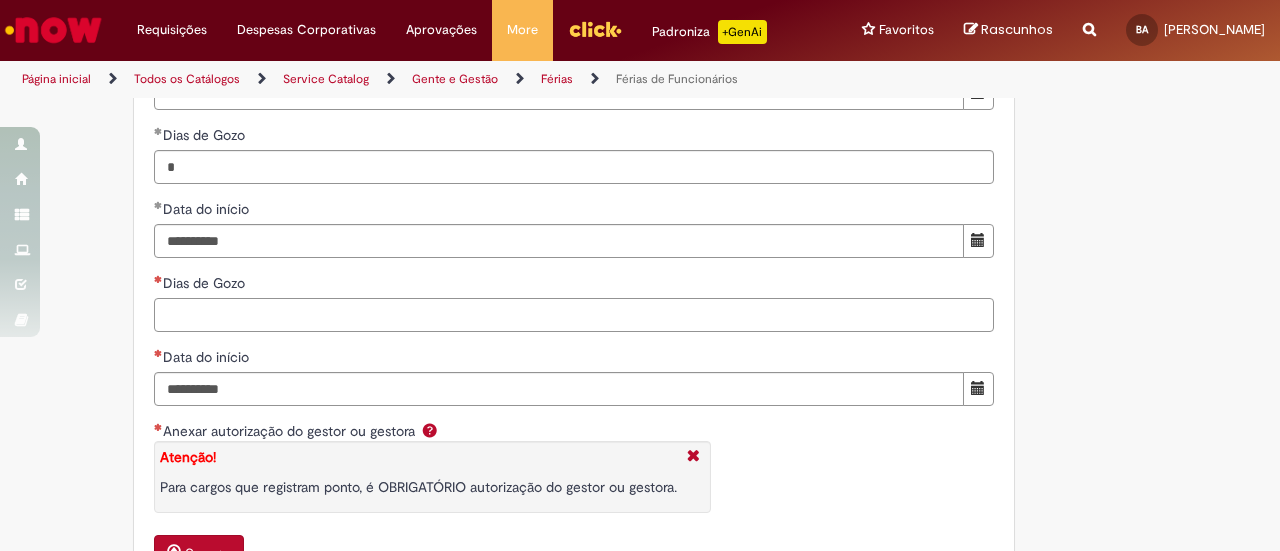 click on "Dias de Gozo" at bounding box center (574, 315) 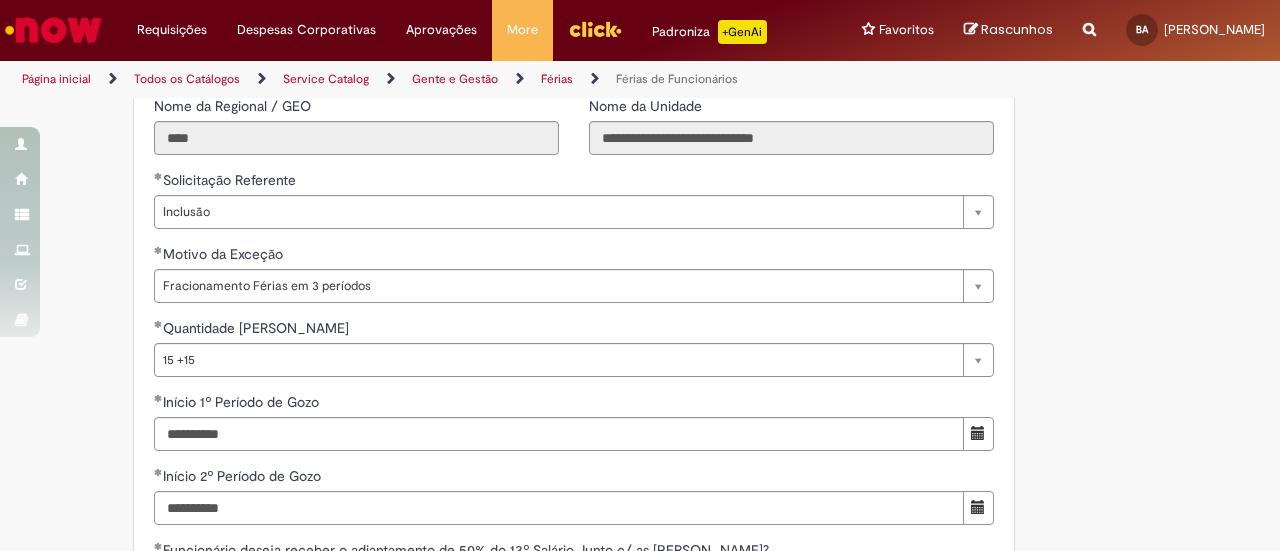 scroll, scrollTop: 1614, scrollLeft: 0, axis: vertical 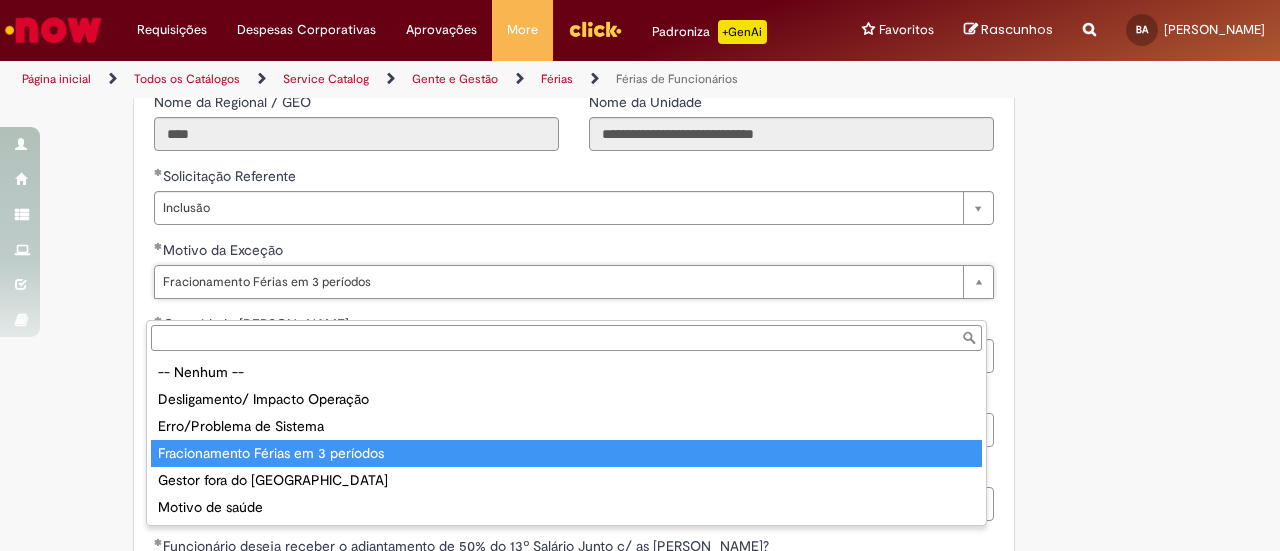 type on "**********" 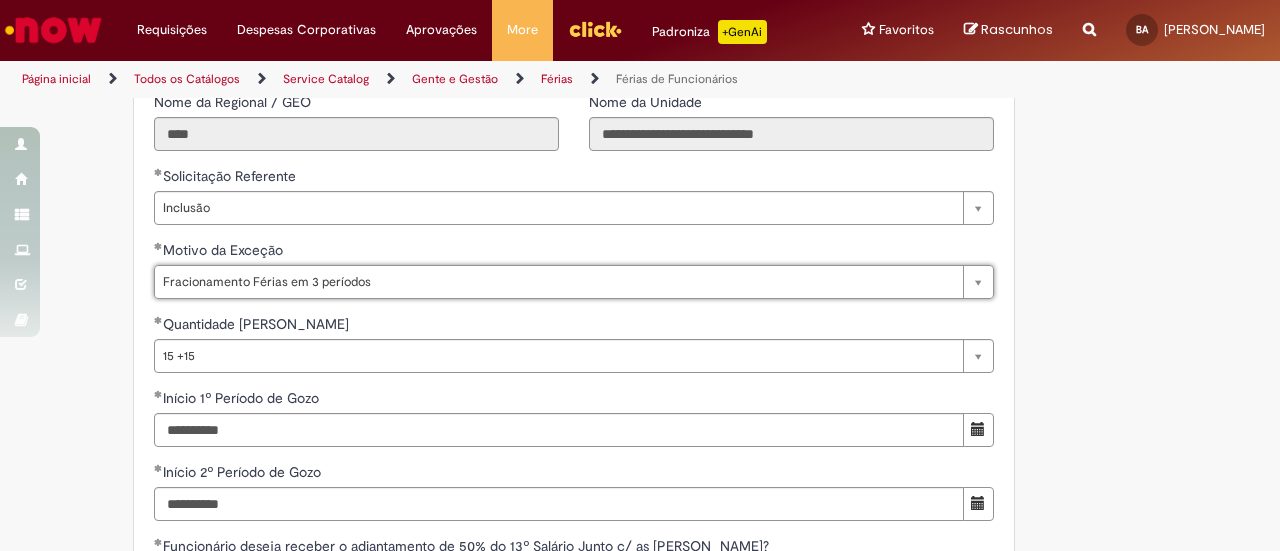 scroll, scrollTop: 0, scrollLeft: 0, axis: both 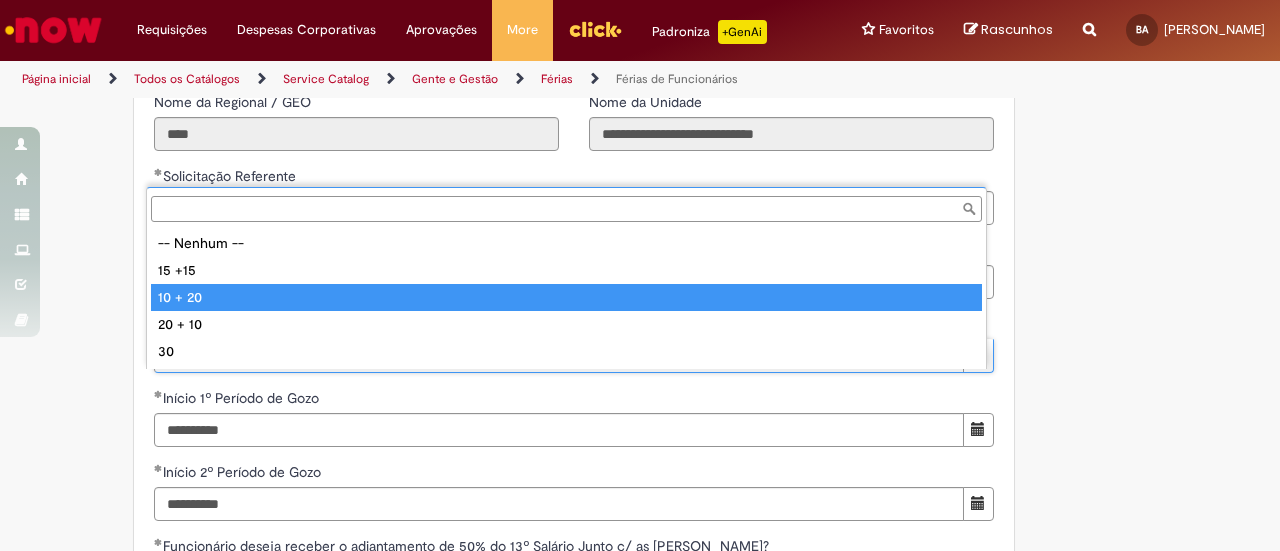 type on "******" 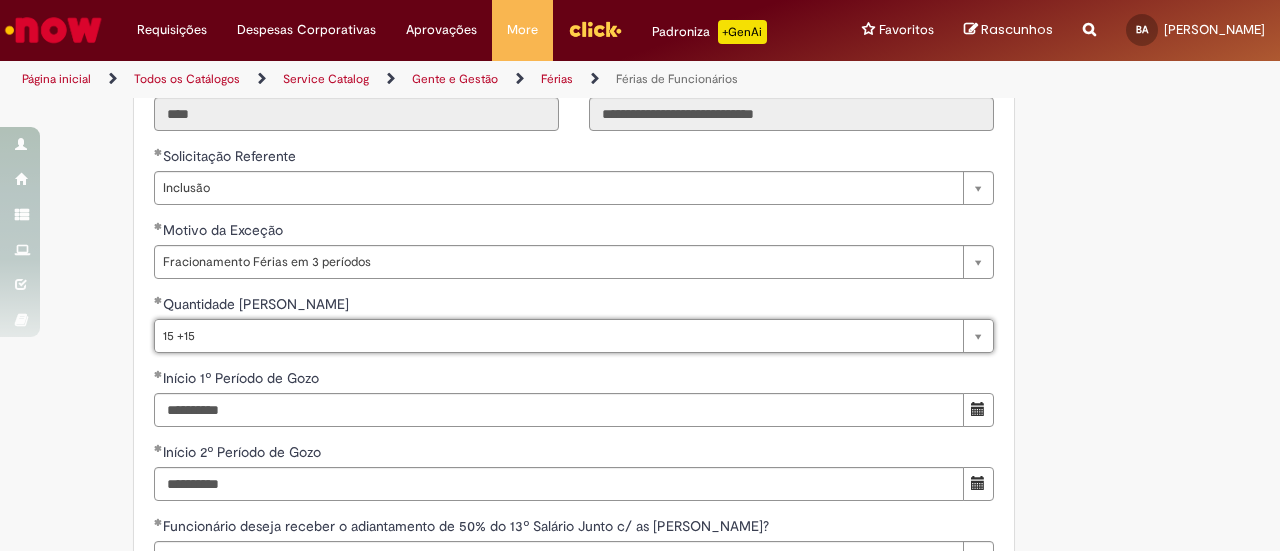 scroll, scrollTop: 1632, scrollLeft: 0, axis: vertical 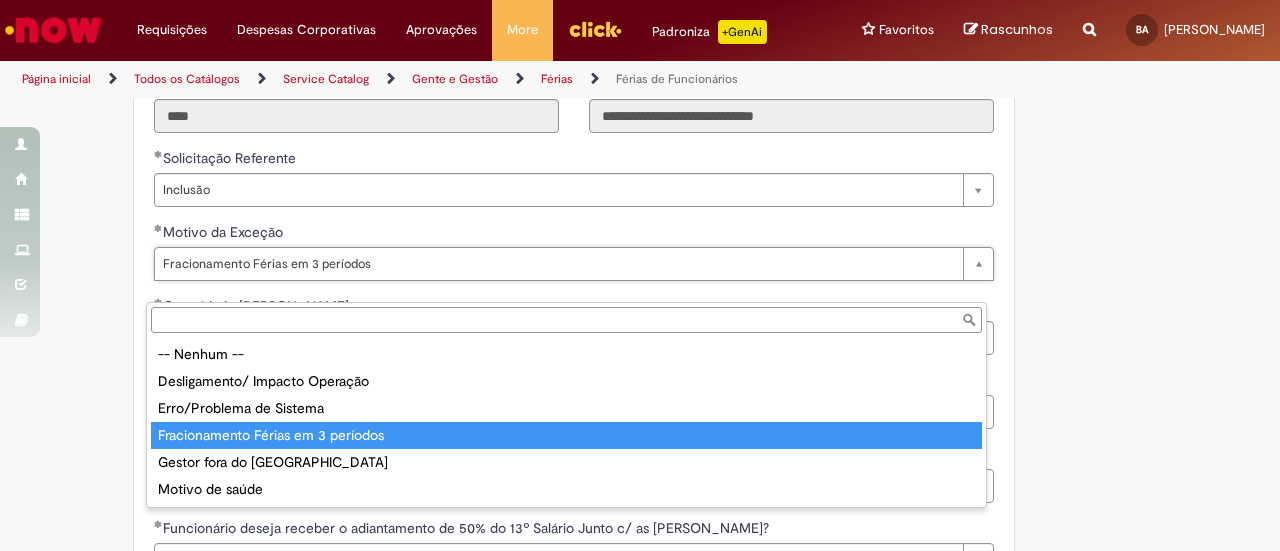 type on "**********" 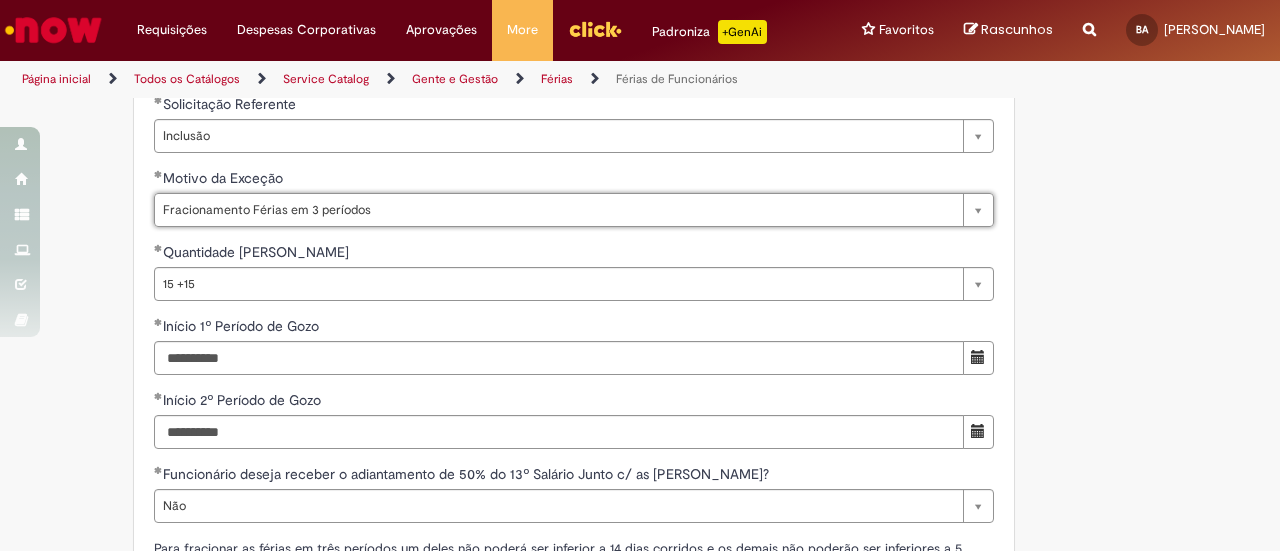 scroll, scrollTop: 1680, scrollLeft: 0, axis: vertical 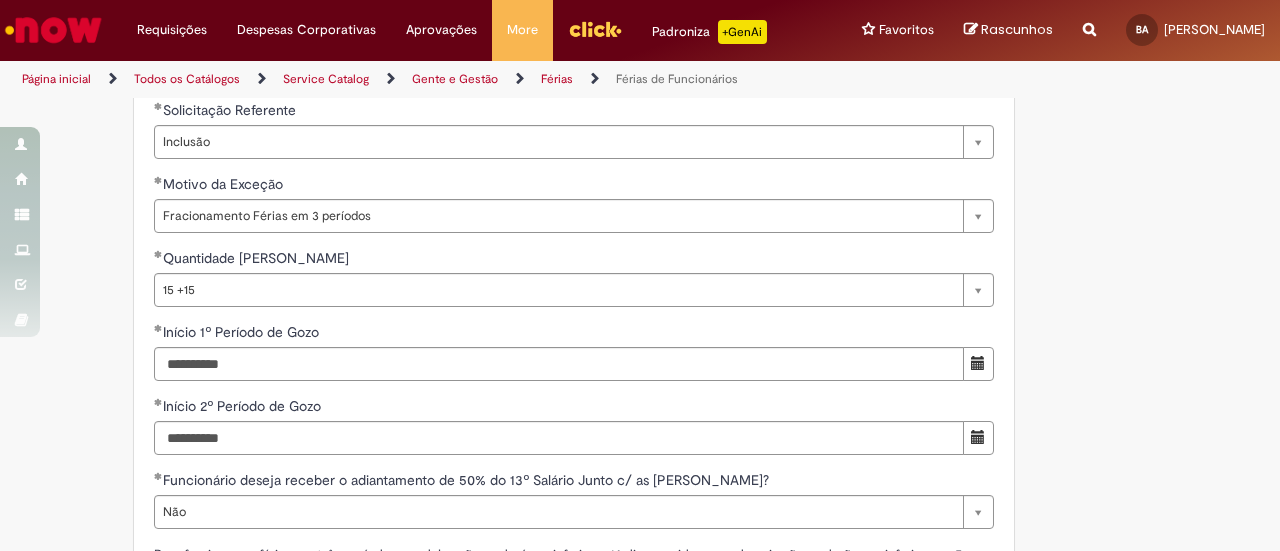 click on "Adicionar a Favoritos
Férias de Funcionários
Oferta destinada para esclarecimento de dúvidas e inclusões/exceções/cancelamentos de férias por exceções.
Utilize esta oferta:
Para ajustar, cancelar ou incluir férias com menos de 35 dias para o início;
Para fracionar suas férias em 03 períodos (se elegível);
Caso Click apresente alguma instabilidade no serviço de Férias que, mesmo após você abrir um  incidente  (e tiver evidência do número), não for corrigido por completo ou  em tempo de ajustar no próprio sistema;
> Para incluir, alterar ou cancelar Férias dentro do prazo de 35 dias de antecedência, é só acessar  Portal Click  > Você > Férias; > Para acessar a Diretriz de Férias, basta  clicar aqui
> Ficou com dúvidas sobre Férias via Termo? É só acessar a   FAQ – Fluxo de alteração de férias por exceção no Click Dúvidas Trabalhistas ." at bounding box center (640, 79) 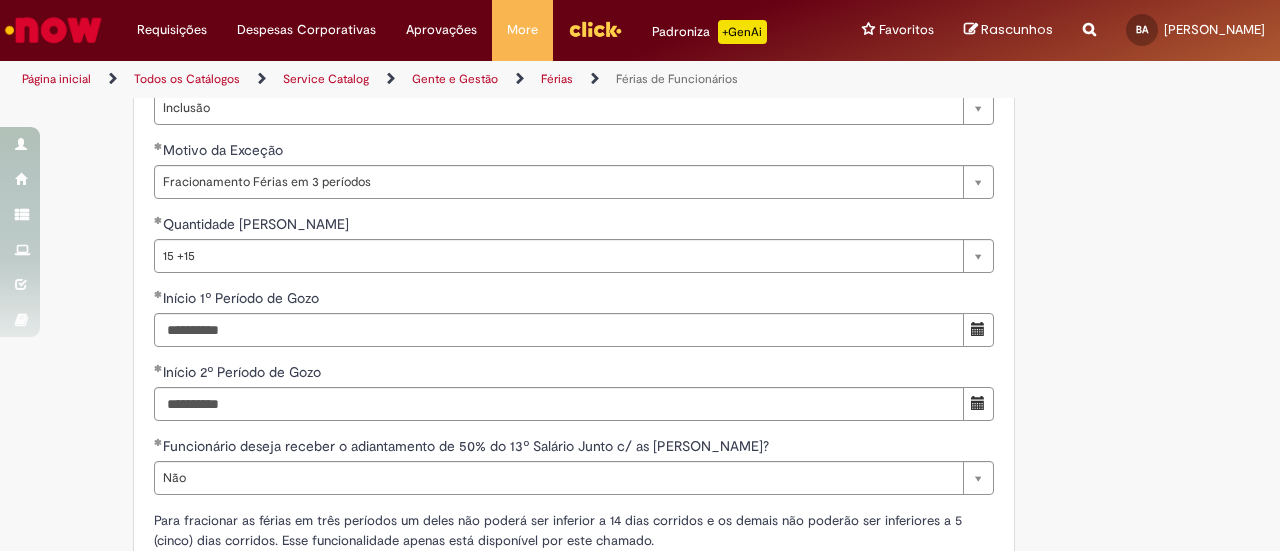 scroll, scrollTop: 1716, scrollLeft: 0, axis: vertical 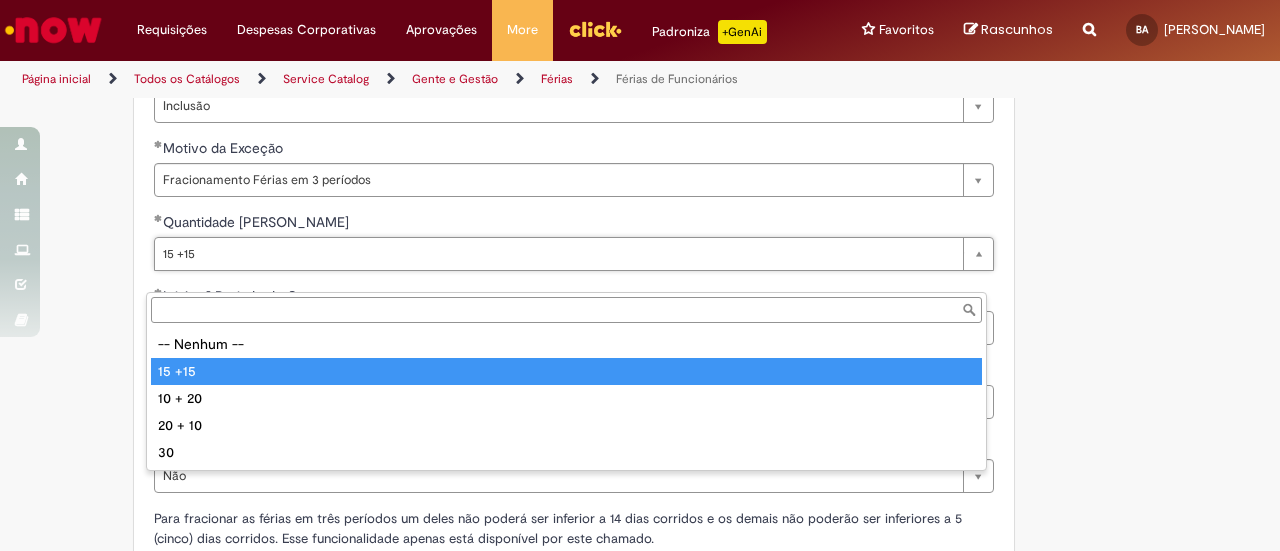 type on "******" 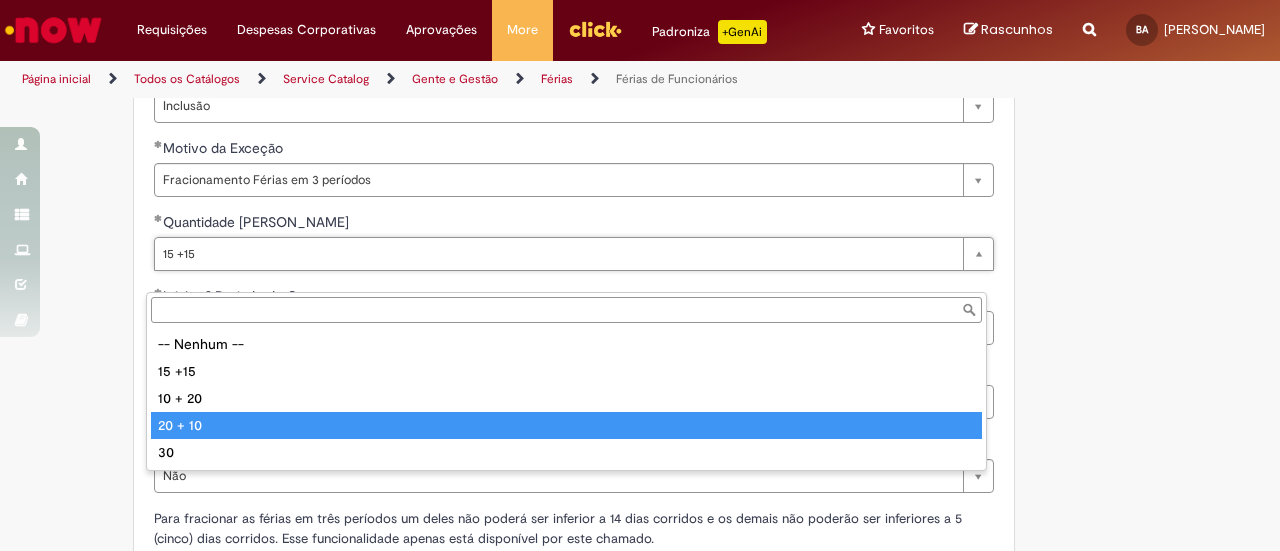 type on "*******" 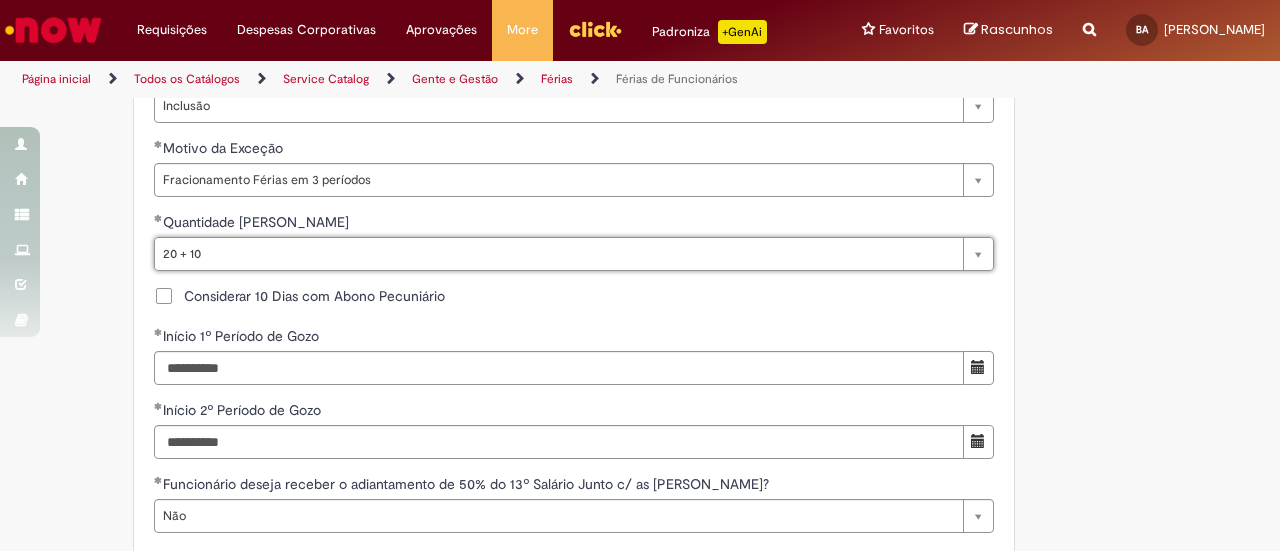 scroll, scrollTop: 0, scrollLeft: 35, axis: horizontal 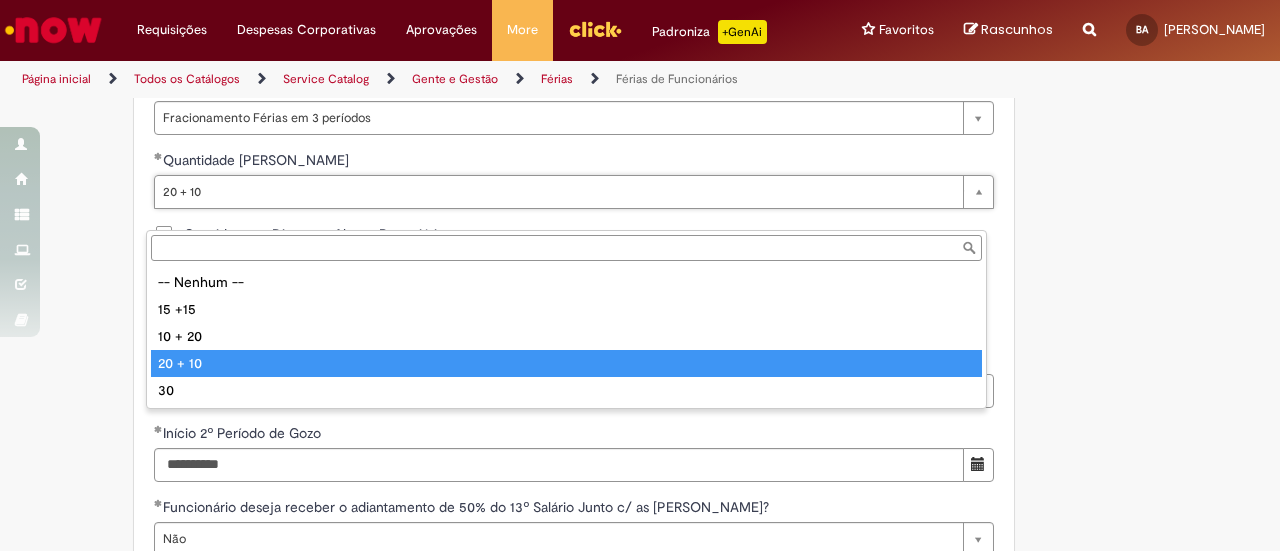 type on "*******" 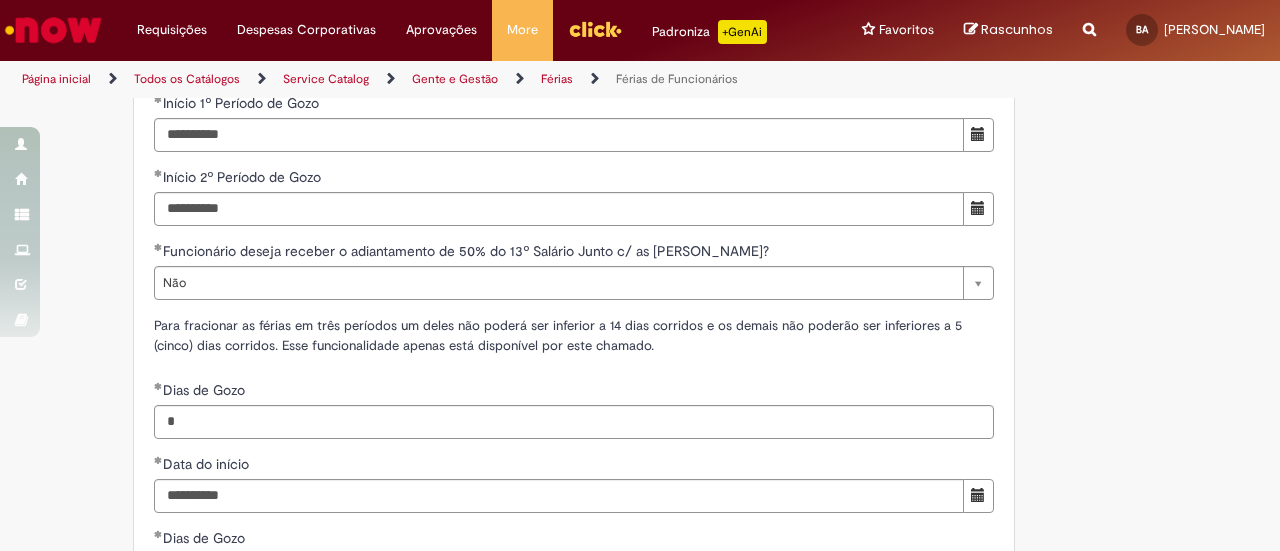 scroll, scrollTop: 2036, scrollLeft: 0, axis: vertical 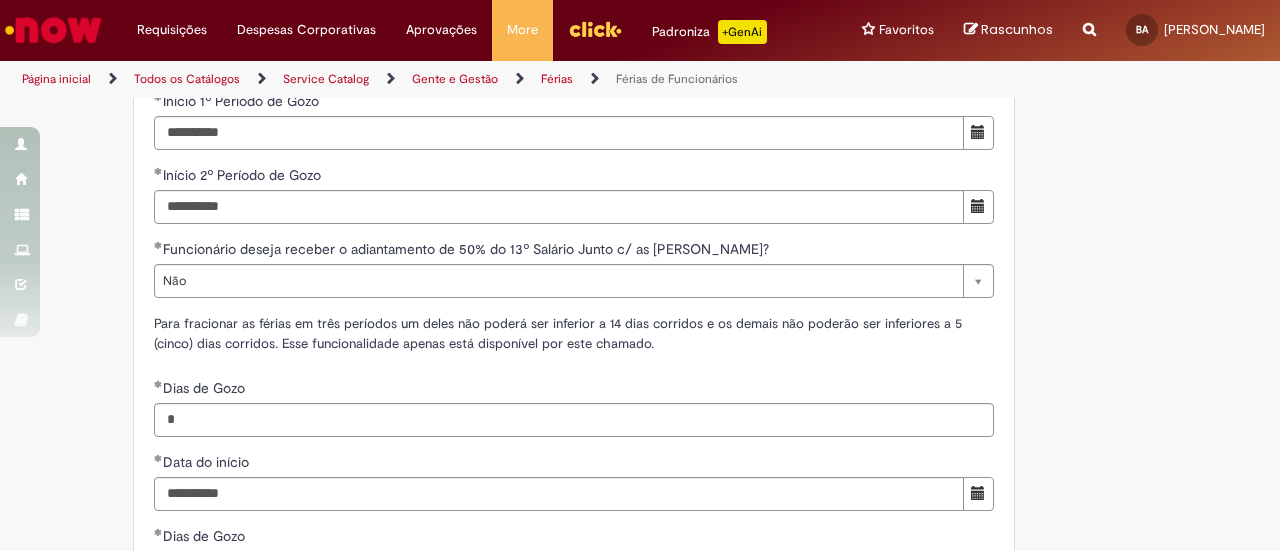 click on "Adicionar a Favoritos
Férias de Funcionários
Oferta destinada para esclarecimento de dúvidas e inclusões/exceções/cancelamentos de férias por exceções.
Utilize esta oferta:
Para ajustar, cancelar ou incluir férias com menos de 35 dias para o início;
Para fracionar suas férias em 03 períodos (se elegível);
Caso Click apresente alguma instabilidade no serviço de Férias que, mesmo após você abrir um  incidente  (e tiver evidência do número), não for corrigido por completo ou  em tempo de ajustar no próprio sistema;
> Para incluir, alterar ou cancelar Férias dentro do prazo de 35 dias de antecedência, é só acessar  Portal Click  > Você > Férias; > Para acessar a Diretriz de Férias, basta  clicar aqui
> Ficou com dúvidas sobre Férias via Termo? É só acessar a   FAQ – Fluxo de alteração de férias por exceção no Click  ou abrir chamado na oferta  ." at bounding box center (542, -215) 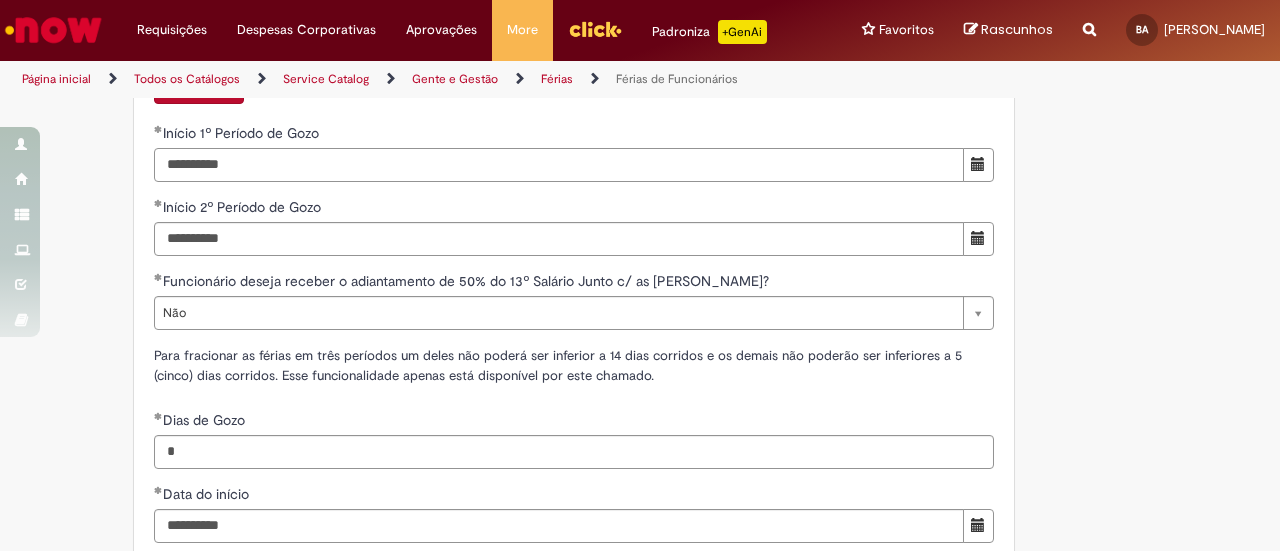 click on "**********" at bounding box center (559, 165) 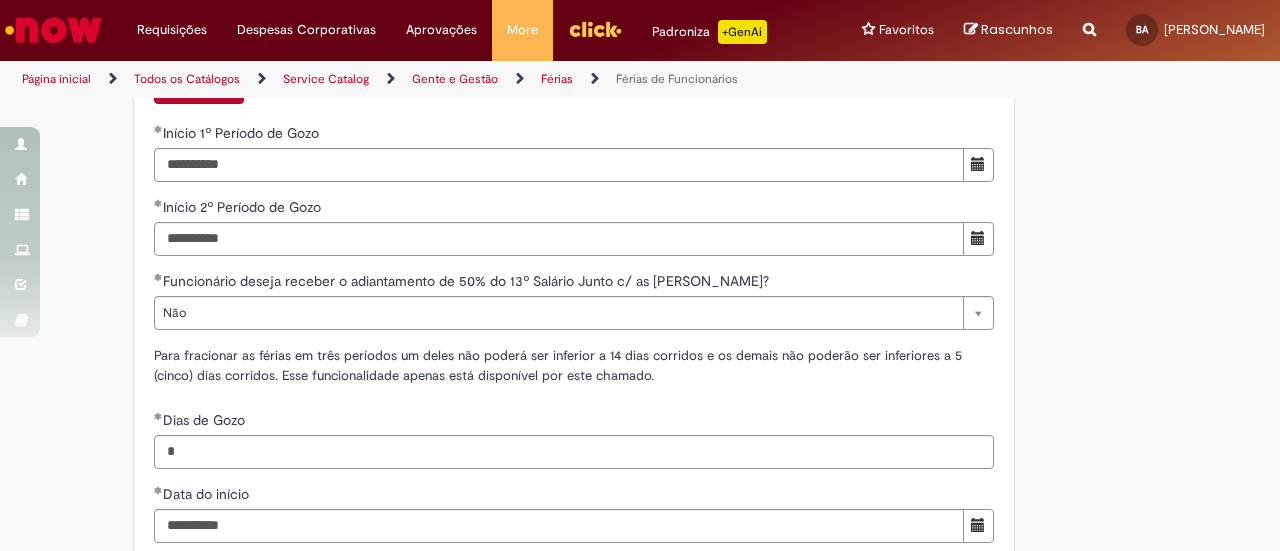 click on "Adicionar a Favoritos
Férias de Funcionários
Oferta destinada para esclarecimento de dúvidas e inclusões/exceções/cancelamentos de férias por exceções.
Utilize esta oferta:
Para ajustar, cancelar ou incluir férias com menos de 35 dias para o início;
Para fracionar suas férias em 03 períodos (se elegível);
Caso Click apresente alguma instabilidade no serviço de Férias que, mesmo após você abrir um  incidente  (e tiver evidência do número), não for corrigido por completo ou  em tempo de ajustar no próprio sistema;
> Para incluir, alterar ou cancelar Férias dentro do prazo de 35 dias de antecedência, é só acessar  Portal Click  > Você > Férias; > Para acessar a Diretriz de Férias, basta  clicar aqui
> Ficou com dúvidas sobre Férias via Termo? É só acessar a   FAQ – Fluxo de alteração de férias por exceção no Click Dúvidas Trabalhistas ." at bounding box center [640, -183] 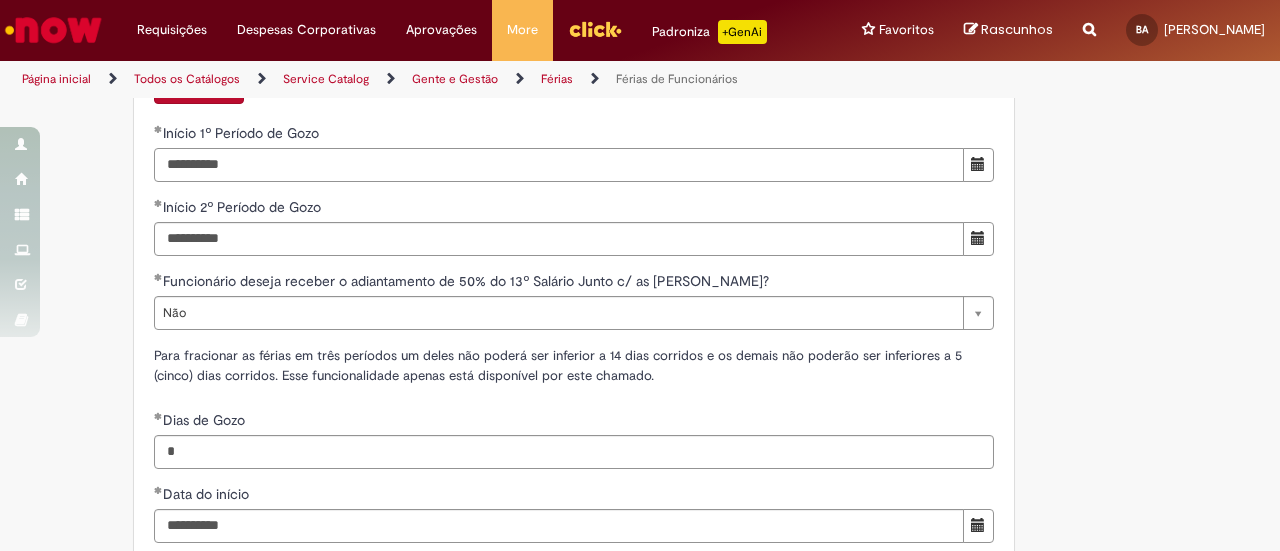 click on "**********" at bounding box center [559, 165] 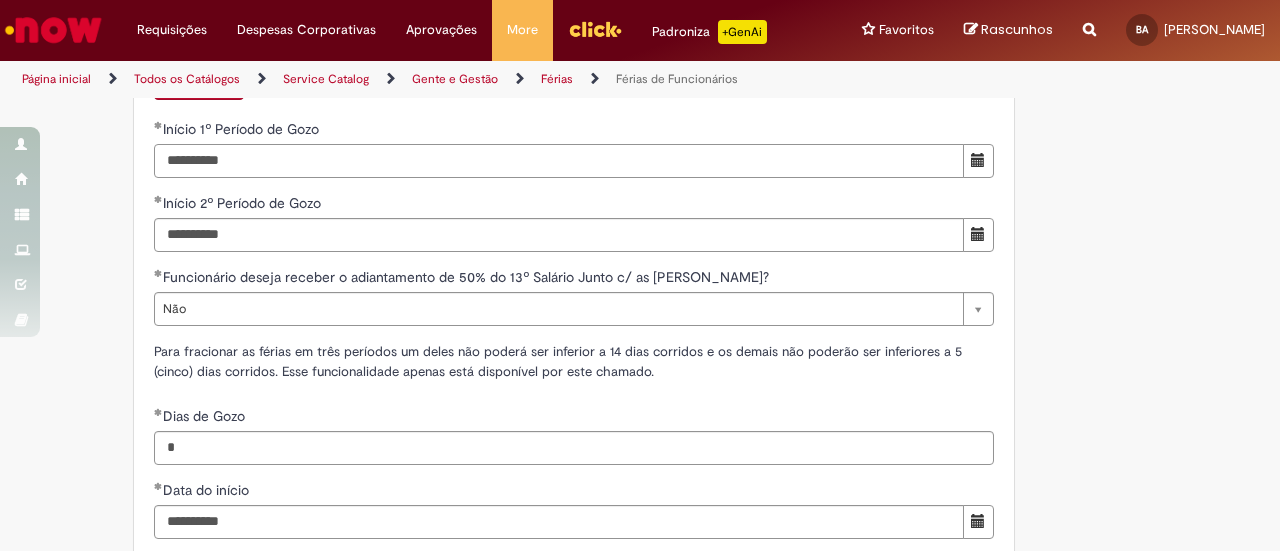 scroll, scrollTop: 2004, scrollLeft: 0, axis: vertical 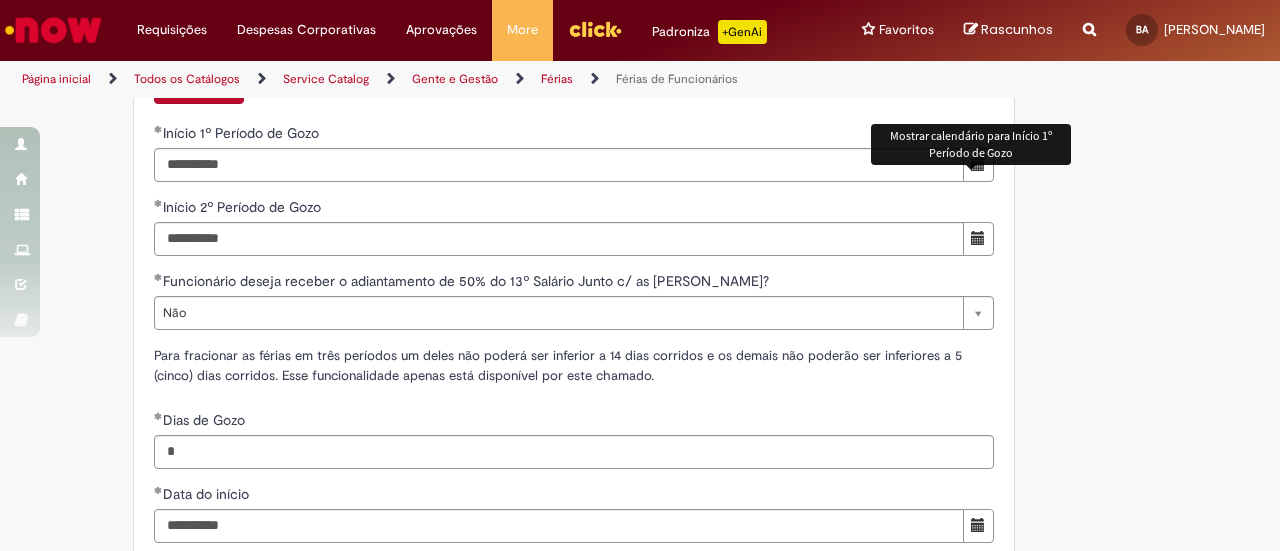 click on "Adicionar a Favoritos
Férias de Funcionários
Oferta destinada para esclarecimento de dúvidas e inclusões/exceções/cancelamentos de férias por exceções.
Utilize esta oferta:
Para ajustar, cancelar ou incluir férias com menos de 35 dias para o início;
Para fracionar suas férias em 03 períodos (se elegível);
Caso Click apresente alguma instabilidade no serviço de Férias que, mesmo após você abrir um  incidente  (e tiver evidência do número), não for corrigido por completo ou  em tempo de ajustar no próprio sistema;
> Para incluir, alterar ou cancelar Férias dentro do prazo de 35 dias de antecedência, é só acessar  Portal Click  > Você > Férias; > Para acessar a Diretriz de Férias, basta  clicar aqui
> Ficou com dúvidas sobre Férias via Termo? É só acessar a   FAQ – Fluxo de alteração de férias por exceção no Click Dúvidas Trabalhistas ." at bounding box center (640, -183) 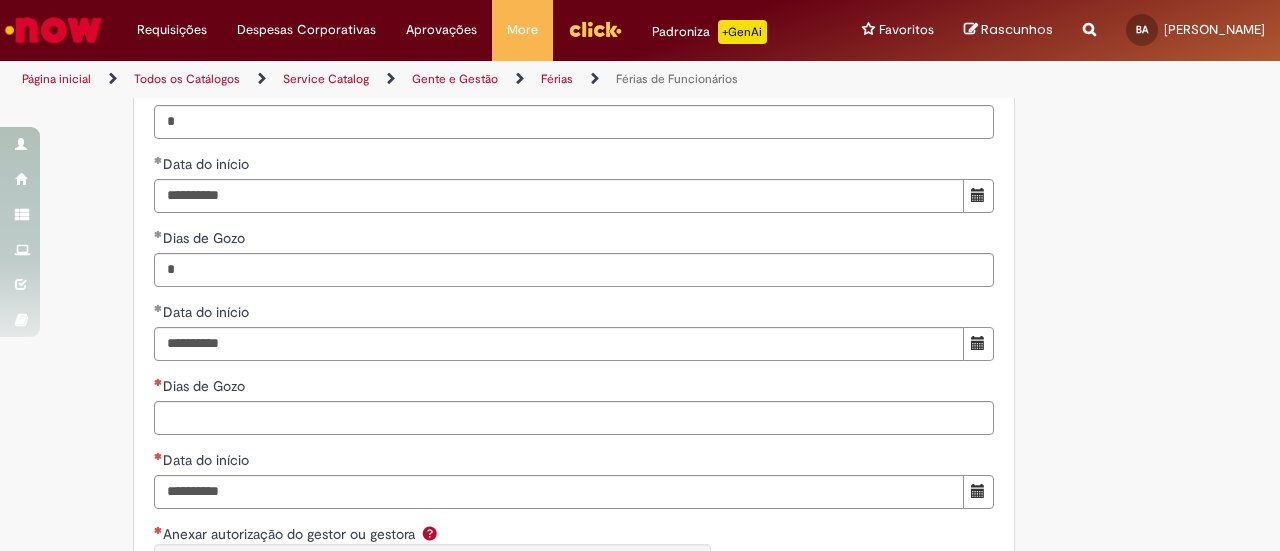 scroll, scrollTop: 2332, scrollLeft: 0, axis: vertical 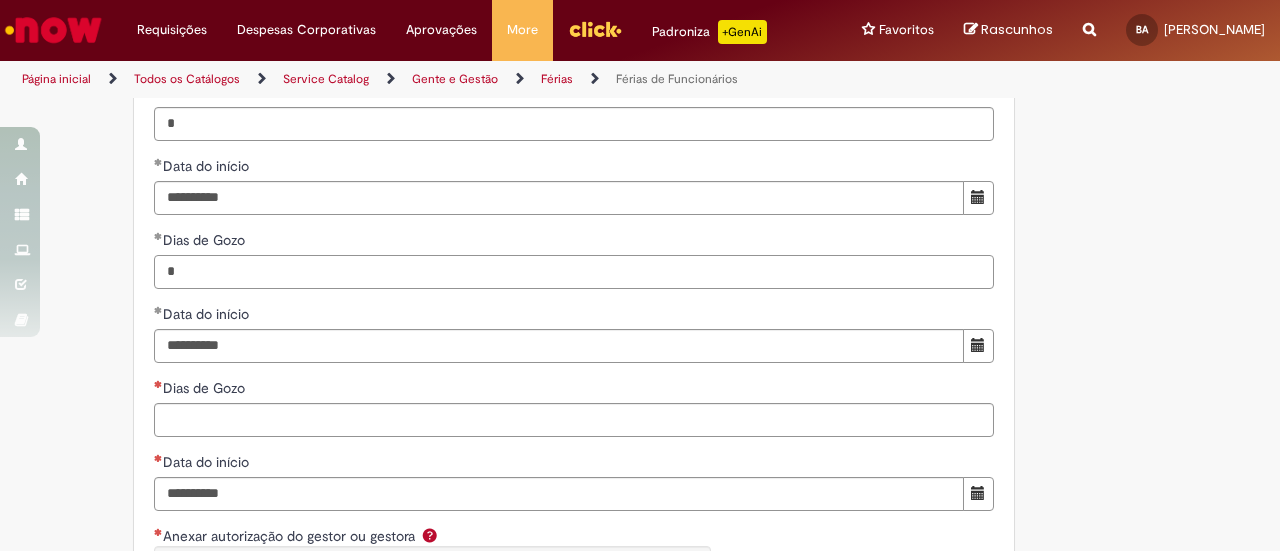 click on "*" at bounding box center (574, 272) 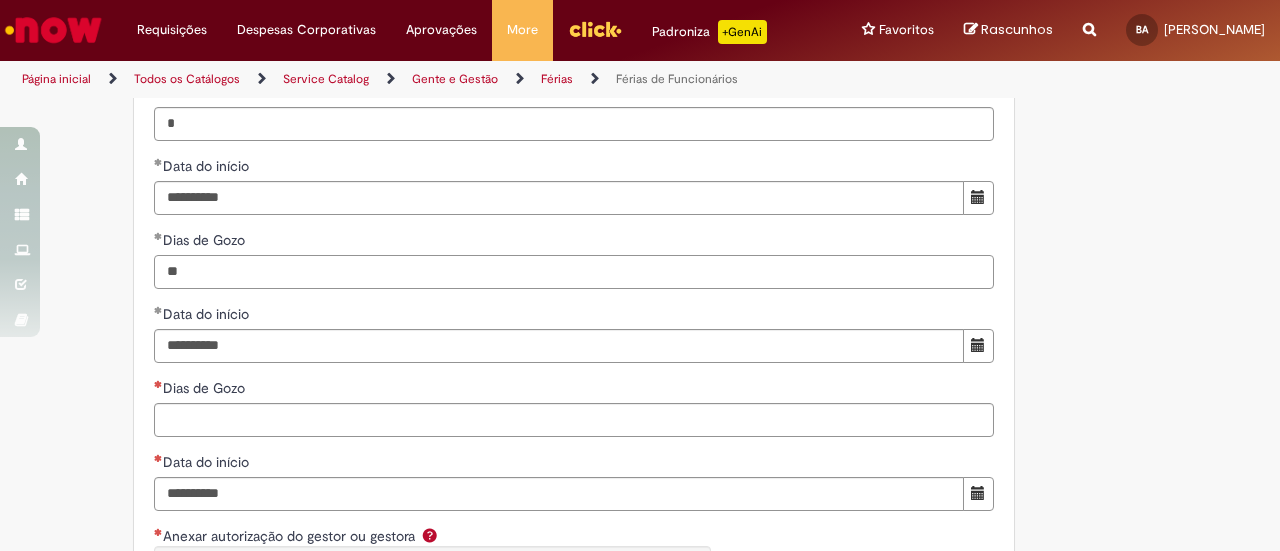 scroll, scrollTop: 2368, scrollLeft: 0, axis: vertical 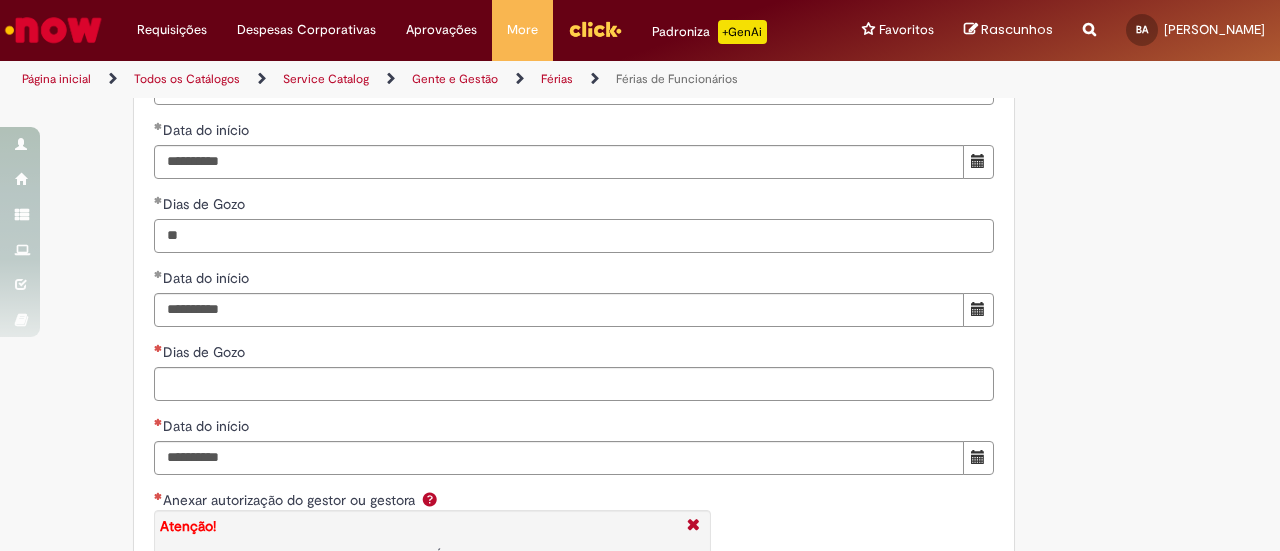 type on "**" 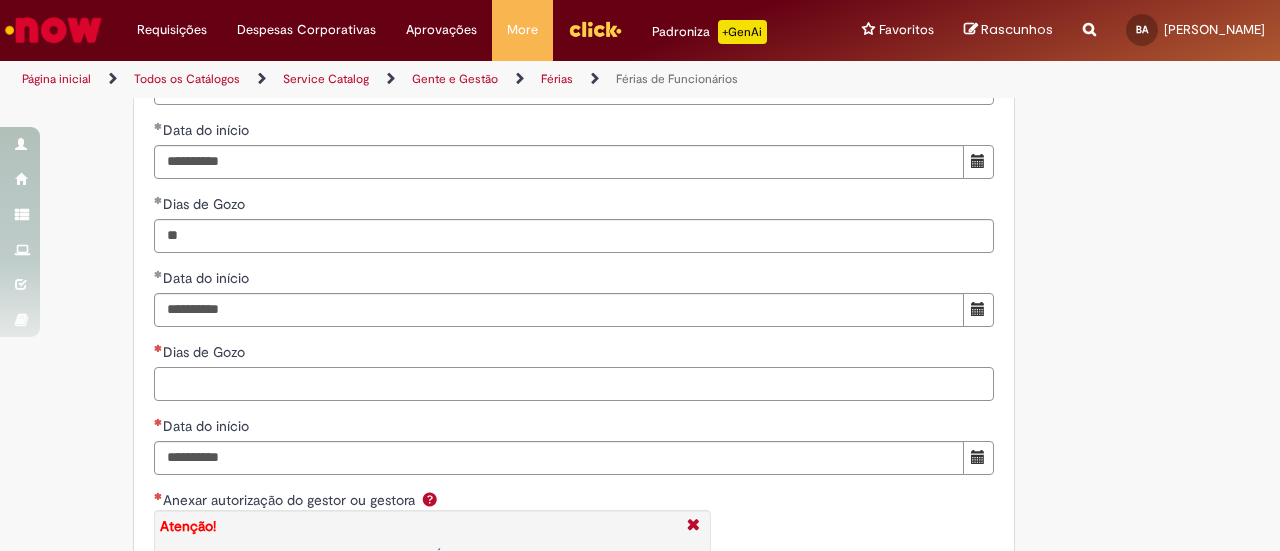 click on "Dias de Gozo" at bounding box center [574, 384] 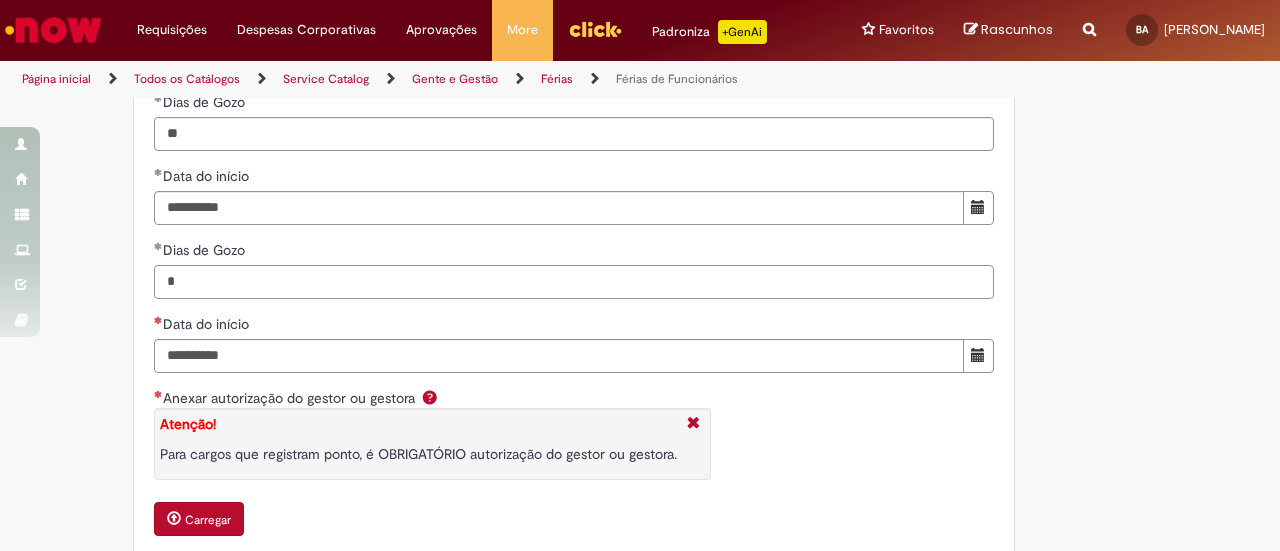 scroll, scrollTop: 2482, scrollLeft: 0, axis: vertical 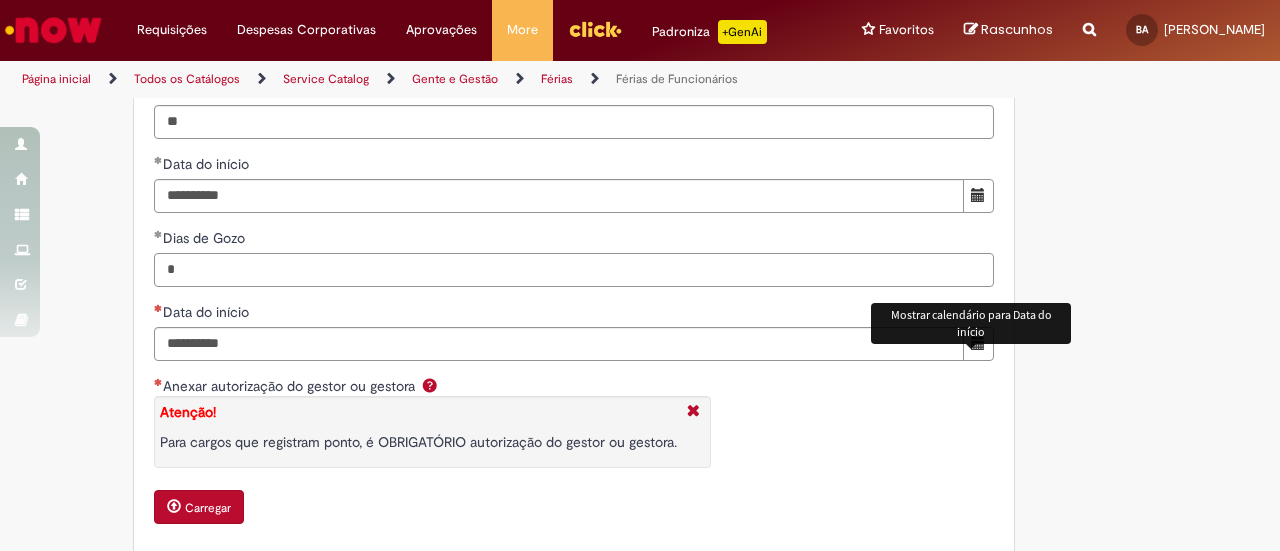 type on "*" 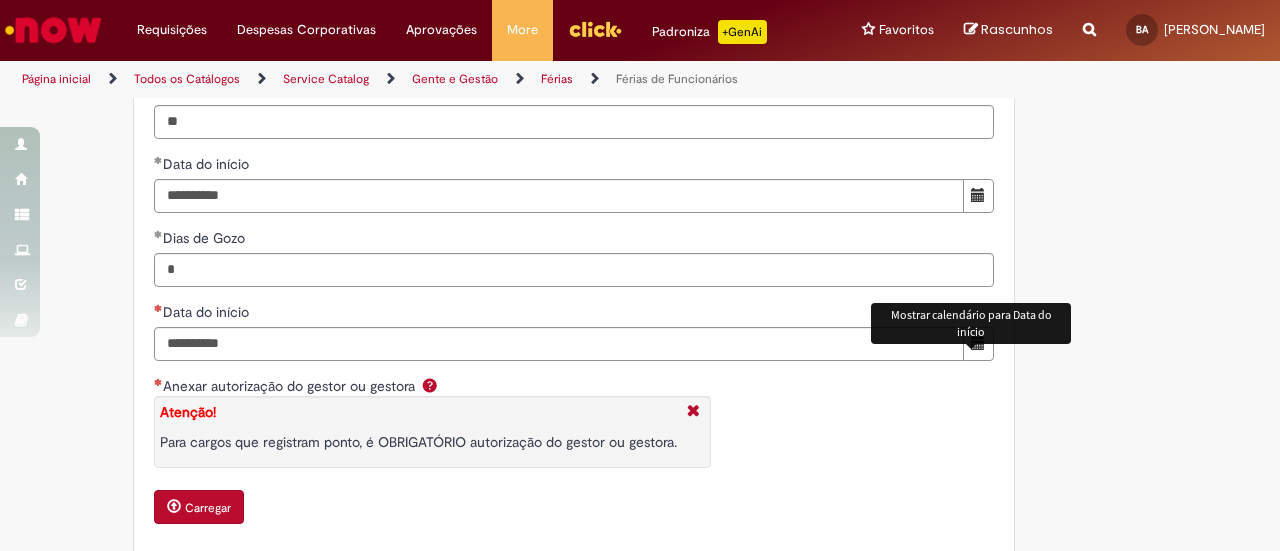 click at bounding box center [978, 343] 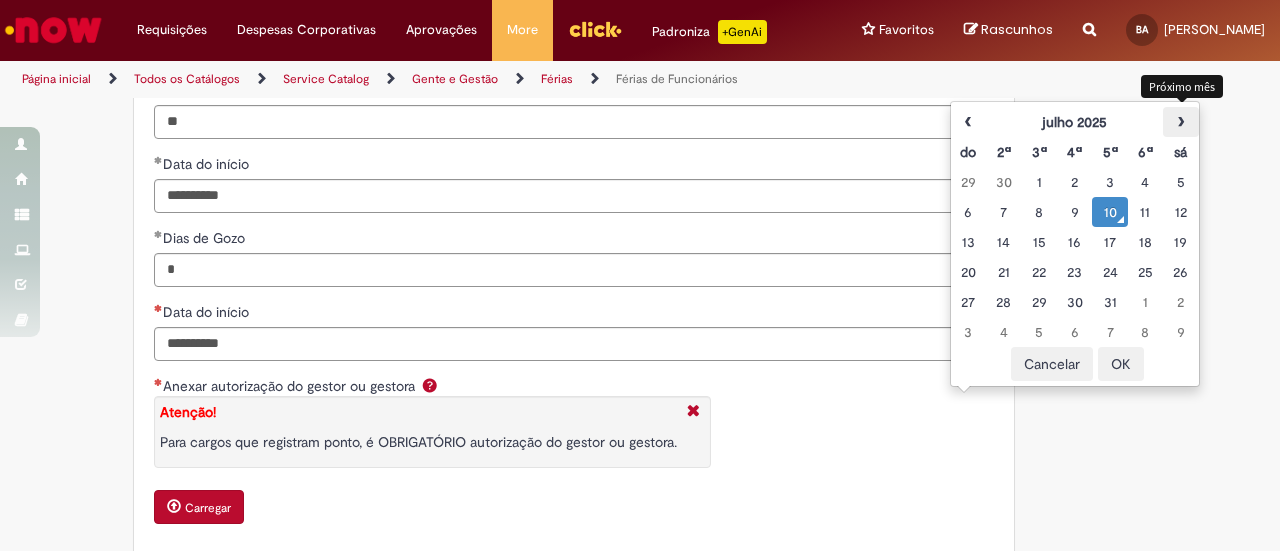 click on "›" at bounding box center (1180, 122) 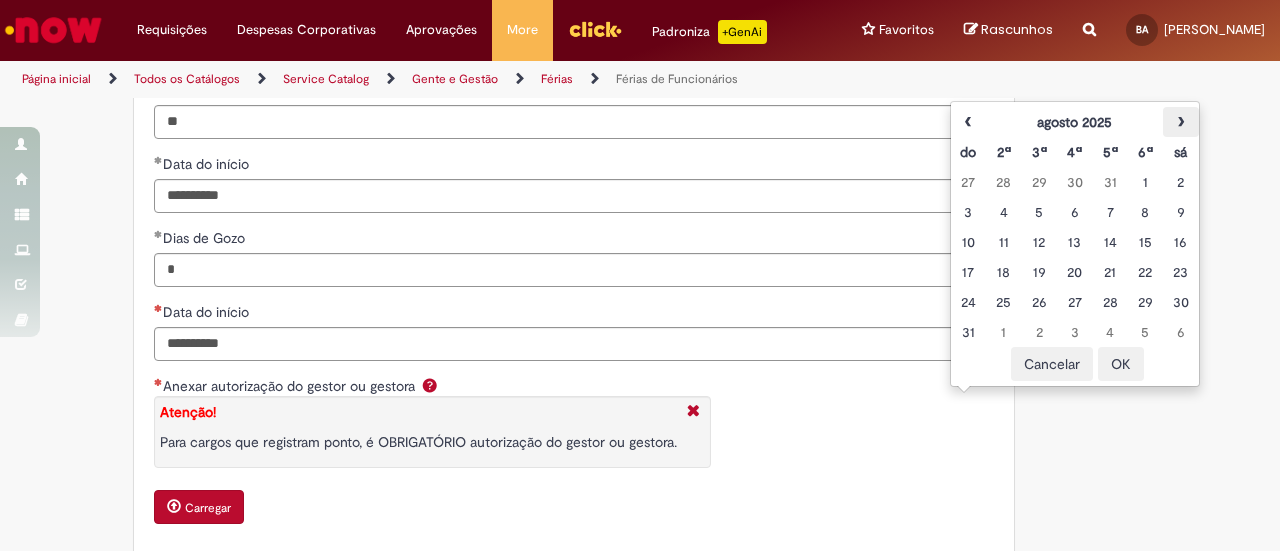 click on "›" at bounding box center (1180, 122) 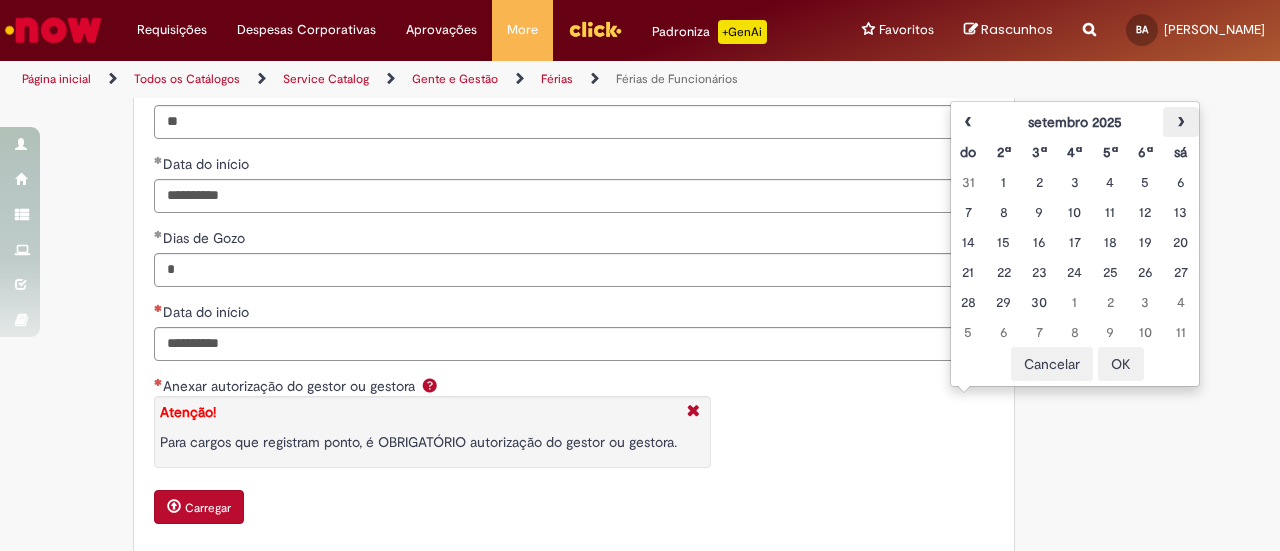 click on "›" at bounding box center [1180, 122] 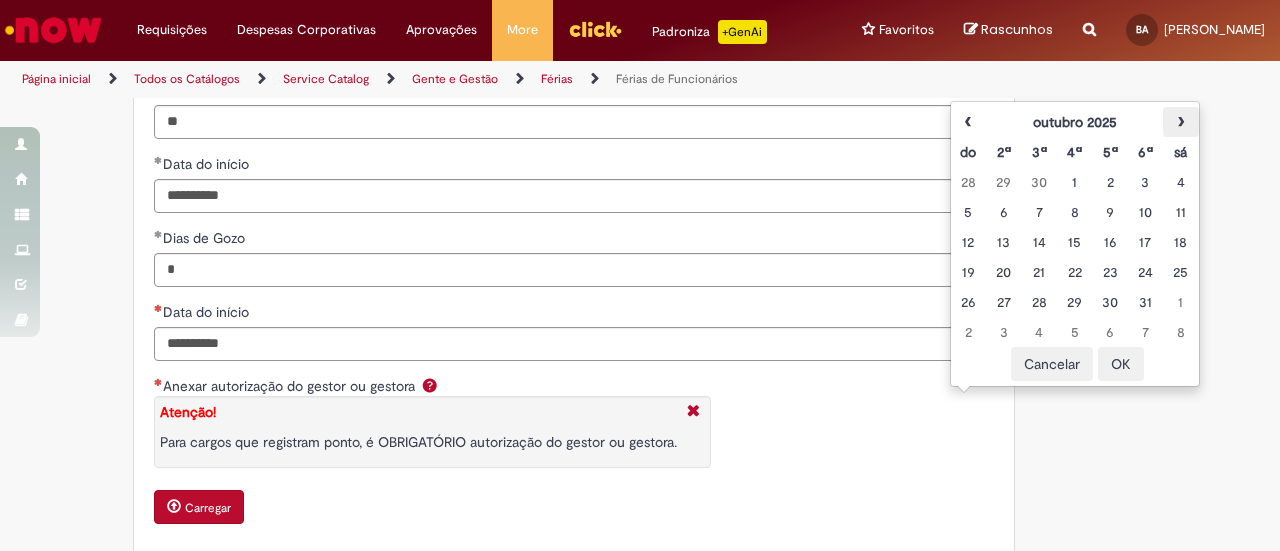 click on "›" at bounding box center [1180, 122] 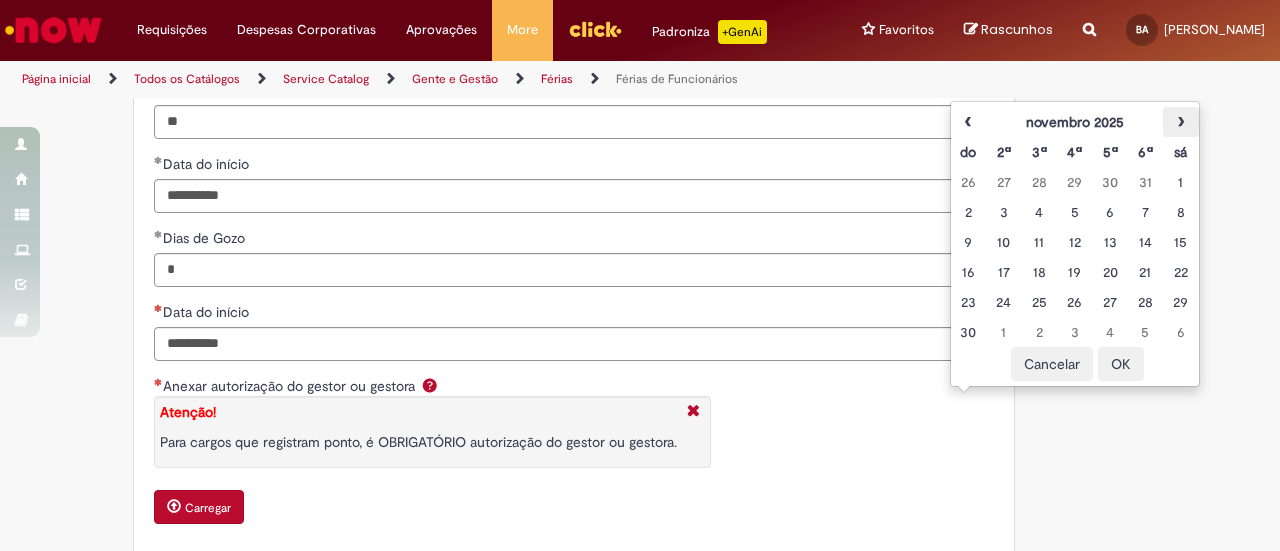 click on "›" at bounding box center [1180, 122] 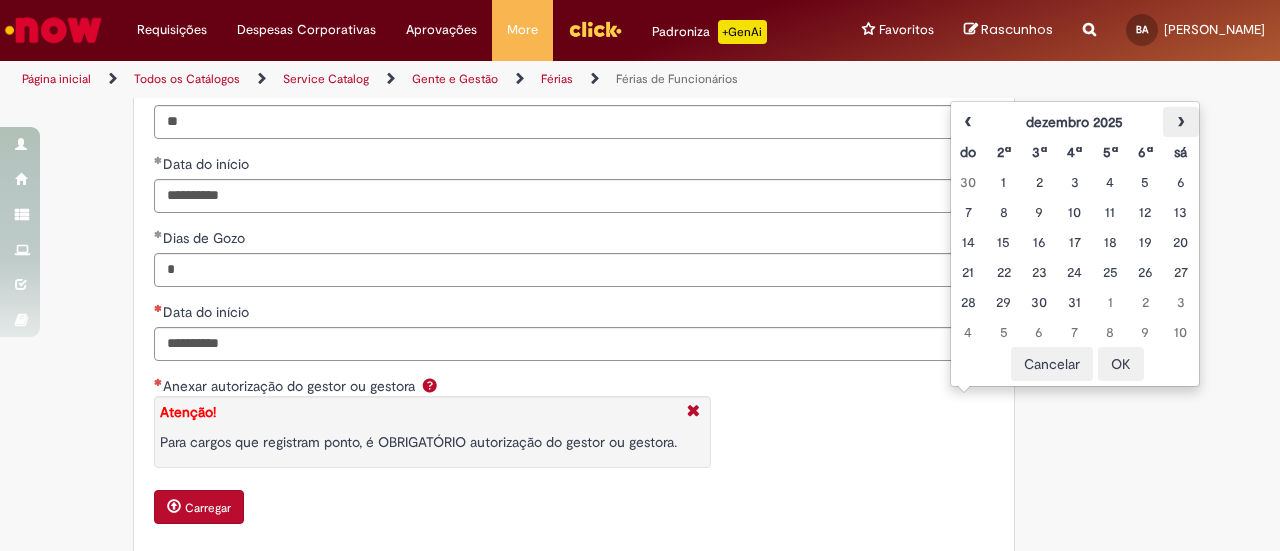 click on "›" at bounding box center [1180, 122] 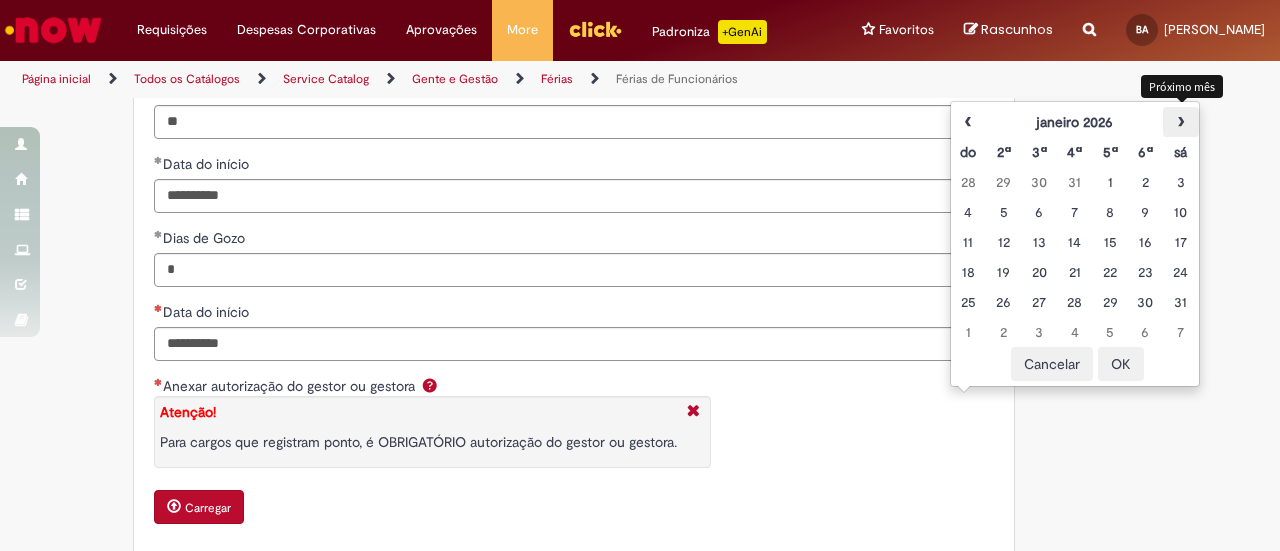 click on "›" at bounding box center [1180, 122] 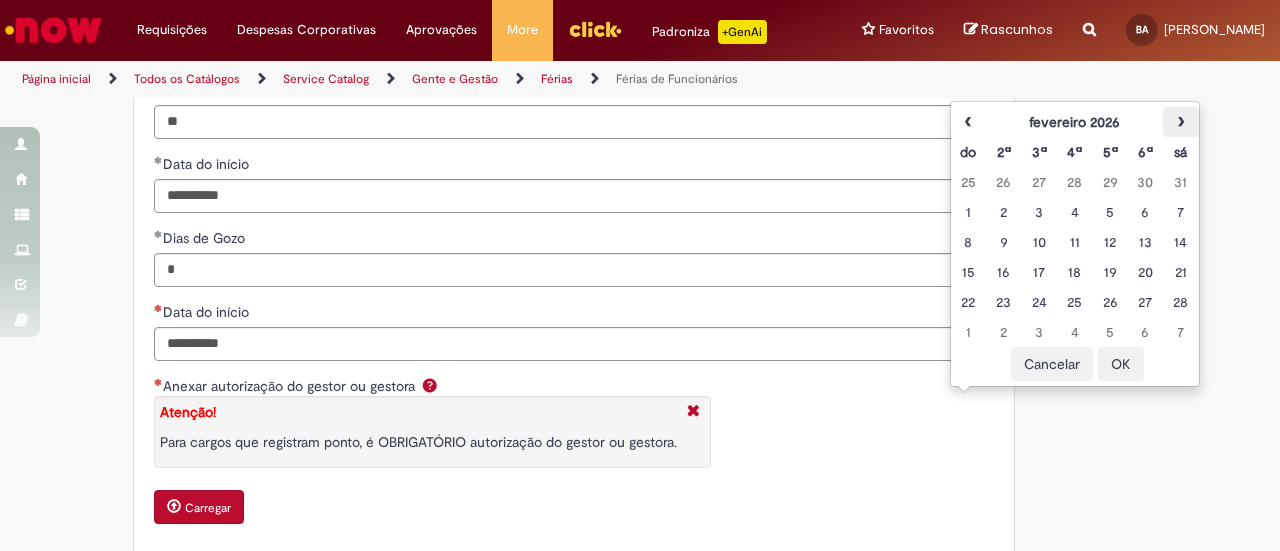 click on "›" at bounding box center (1180, 122) 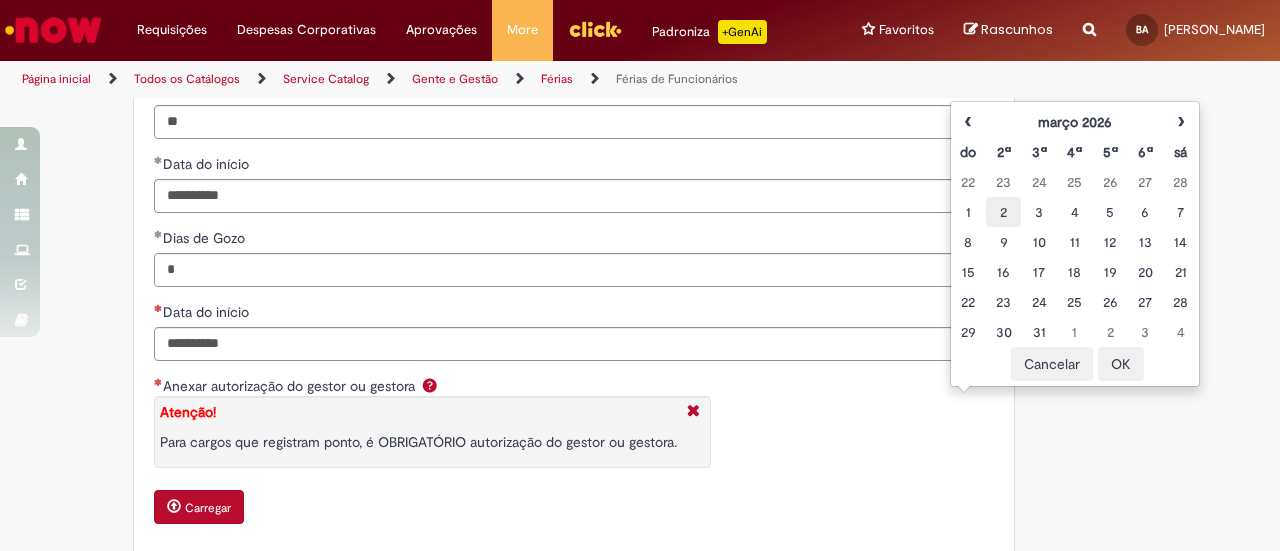 click on "2" at bounding box center [1003, 212] 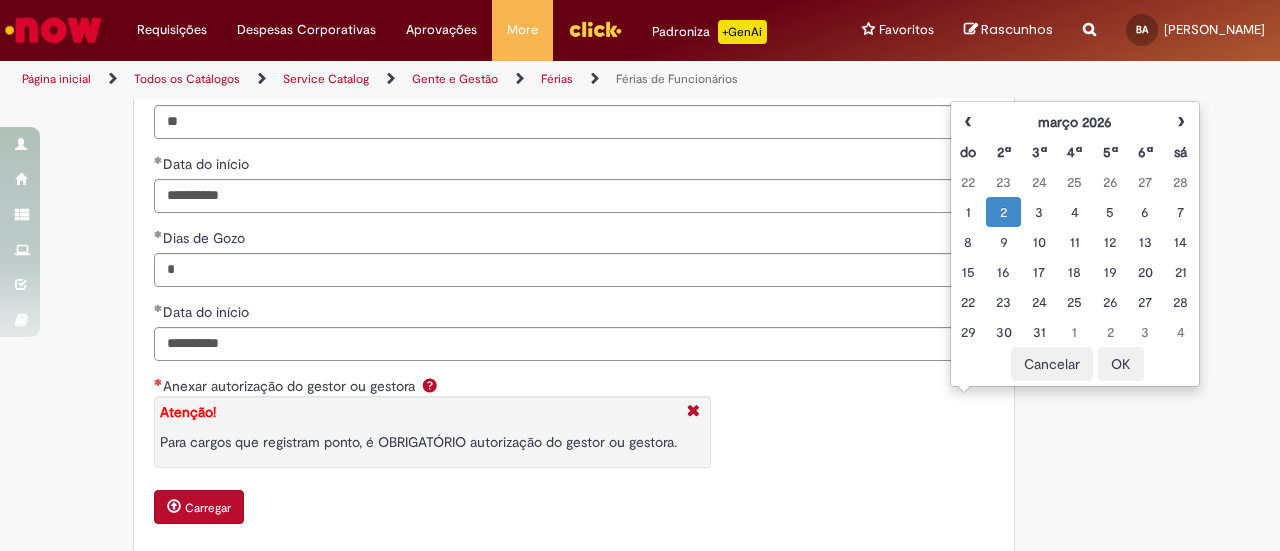 click on "OK" at bounding box center [1121, 364] 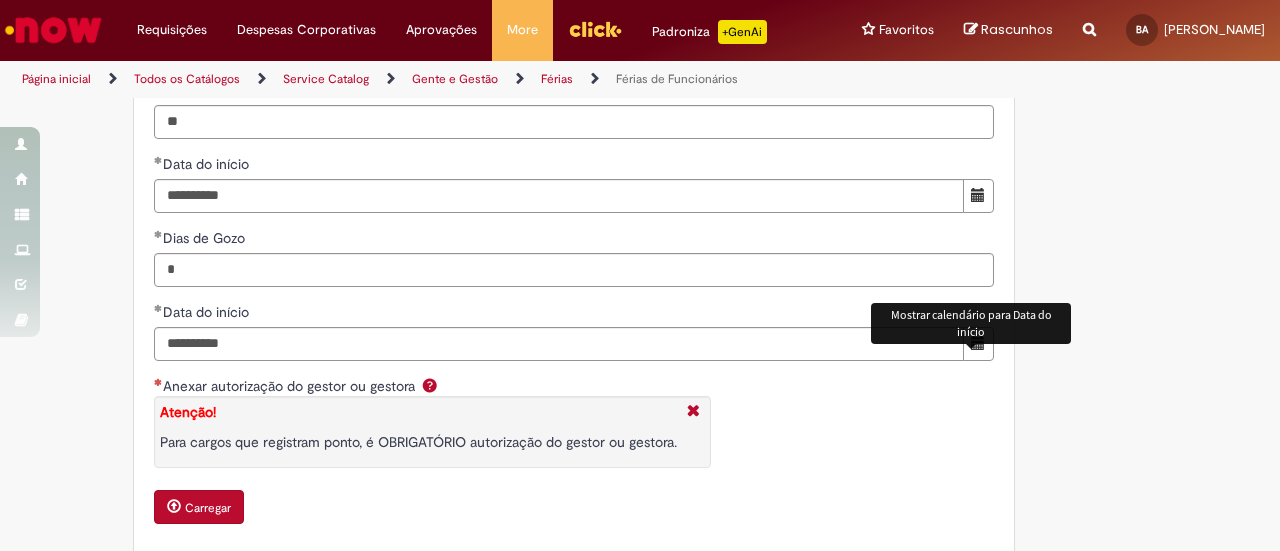 click on "Adicionar a Favoritos
Férias de Funcionários
Oferta destinada para esclarecimento de dúvidas e inclusões/exceções/cancelamentos de férias por exceções.
Utilize esta oferta:
Para ajustar, cancelar ou incluir férias com menos de 35 dias para o início;
Para fracionar suas férias em 03 períodos (se elegível);
Caso Click apresente alguma instabilidade no serviço de Férias que, mesmo após você abrir um  incidente  (e tiver evidência do número), não for corrigido por completo ou  em tempo de ajustar no próprio sistema;
> Para incluir, alterar ou cancelar Férias dentro do prazo de 35 dias de antecedência, é só acessar  Portal Click  > Você > Férias; > Para acessar a Diretriz de Férias, basta  clicar aqui
> Ficou com dúvidas sobre Férias via Termo? É só acessar a   FAQ – Fluxo de alteração de férias por exceção no Click Dúvidas Trabalhistas ." at bounding box center (640, -661) 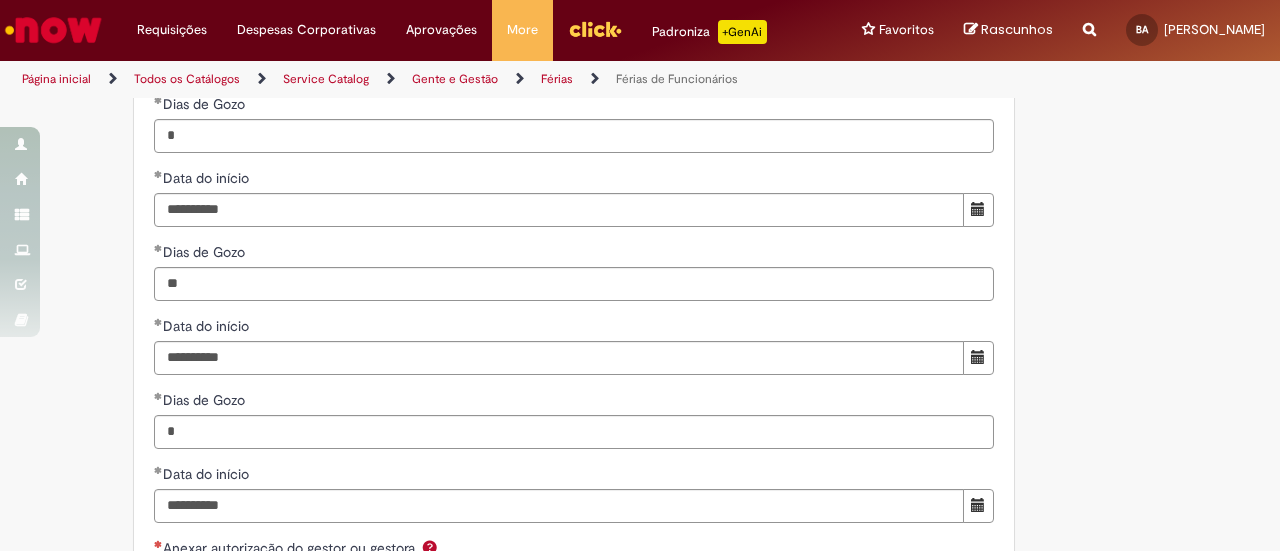 scroll, scrollTop: 2316, scrollLeft: 0, axis: vertical 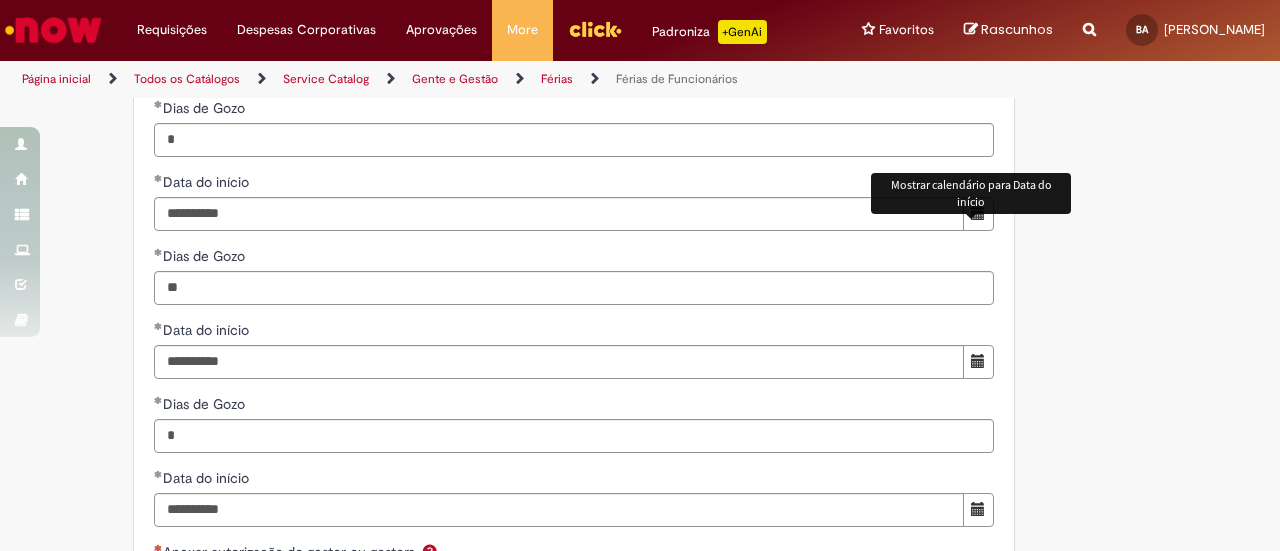 click at bounding box center (978, 213) 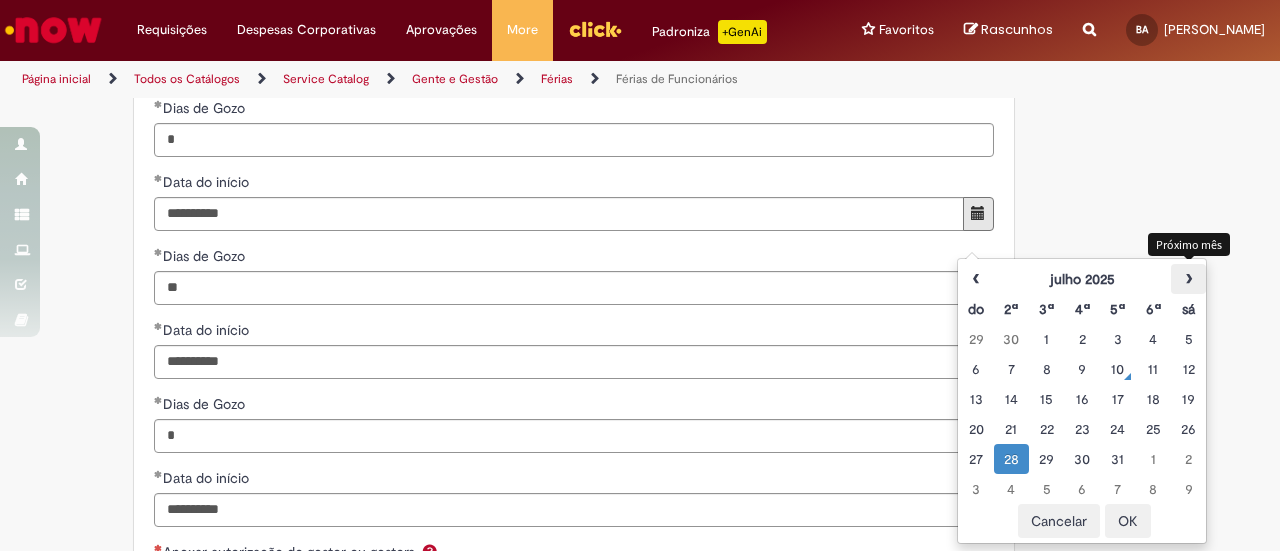 click on "›" at bounding box center [1188, 279] 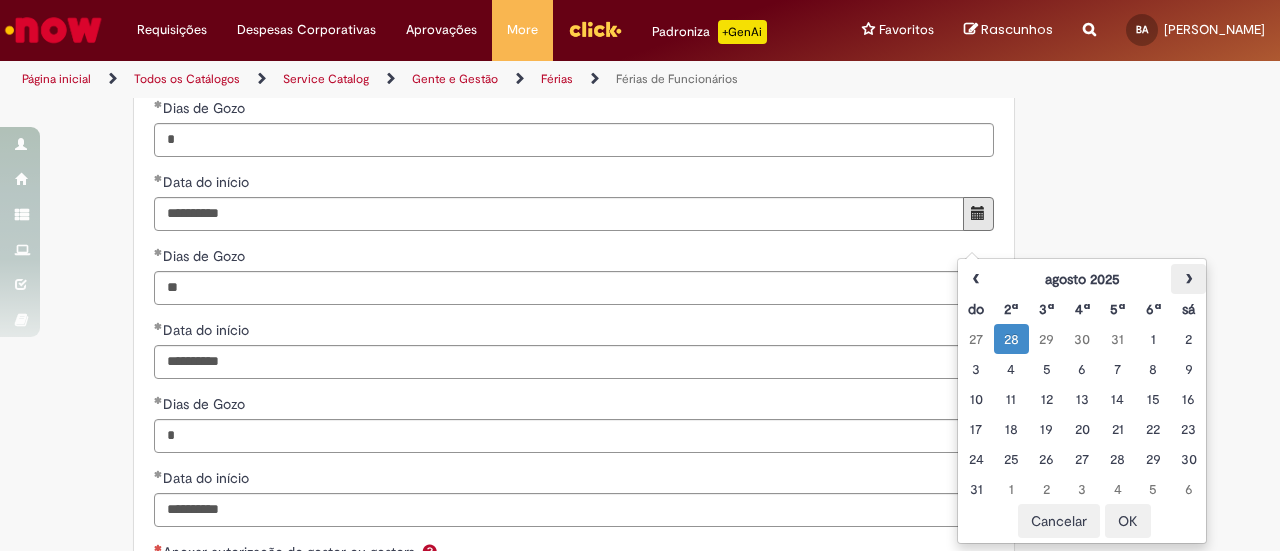 click on "›" at bounding box center [1188, 279] 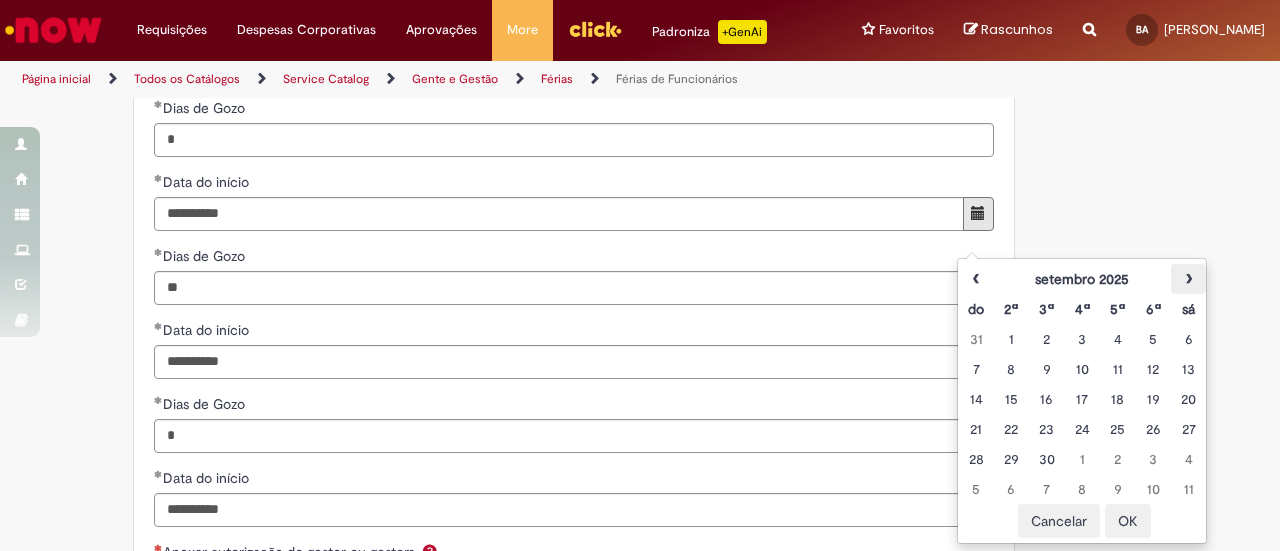 click on "›" at bounding box center [1188, 279] 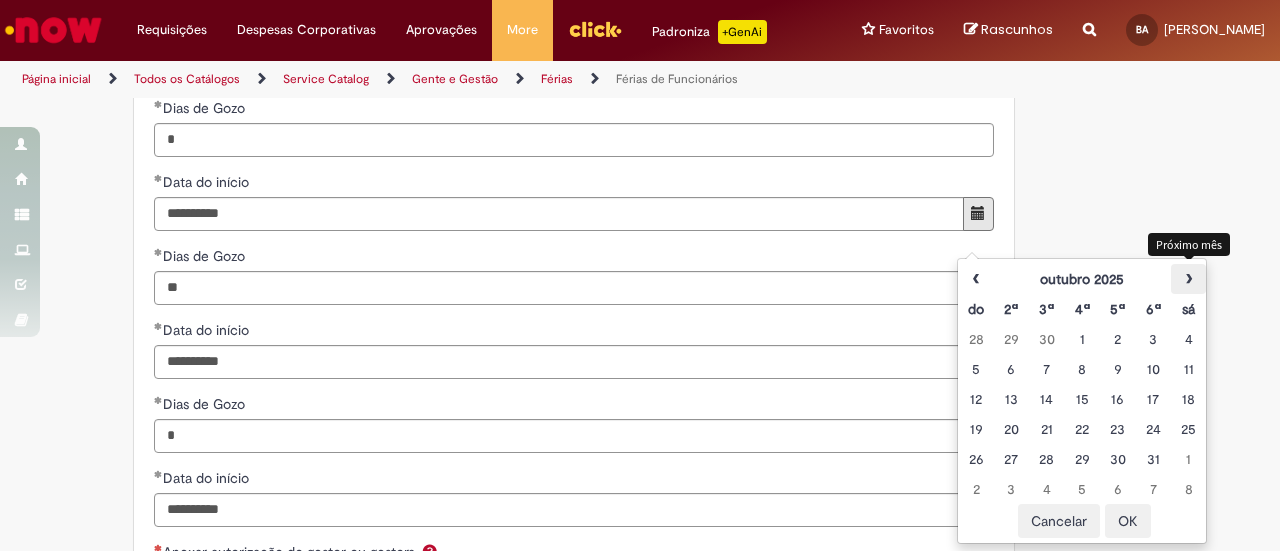 click on "›" at bounding box center [1188, 279] 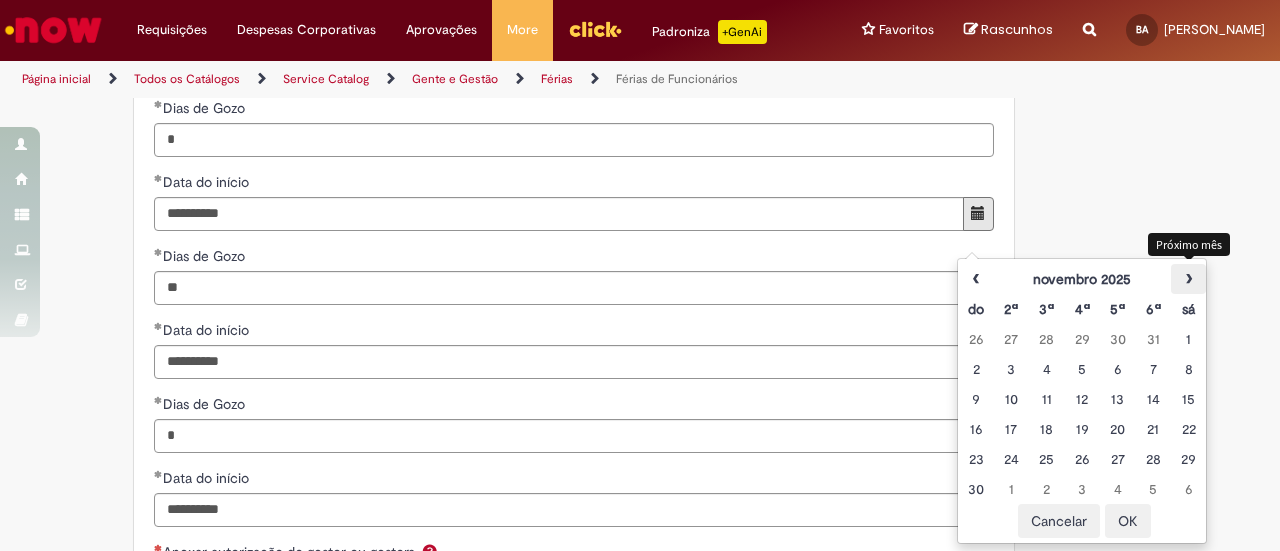 click on "›" at bounding box center [1188, 279] 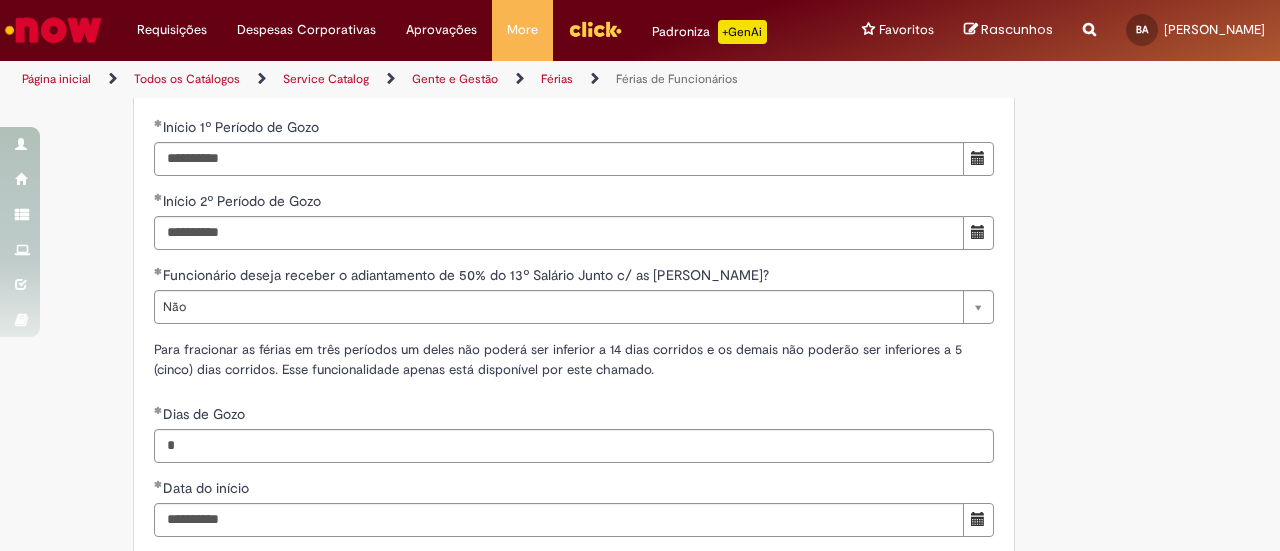 scroll, scrollTop: 1998, scrollLeft: 0, axis: vertical 